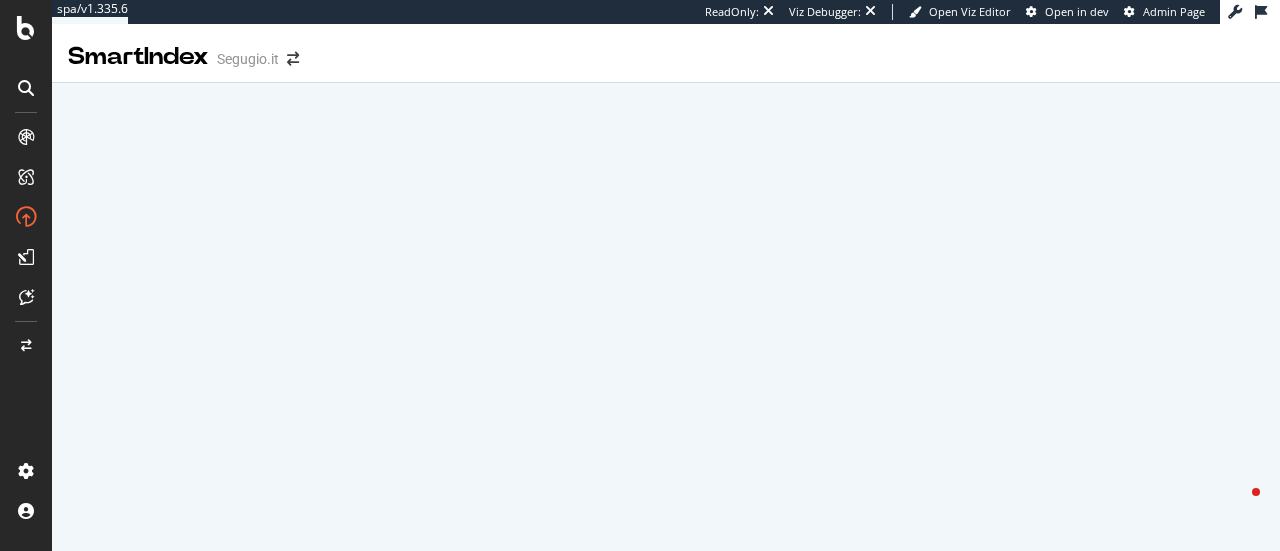scroll, scrollTop: 0, scrollLeft: 0, axis: both 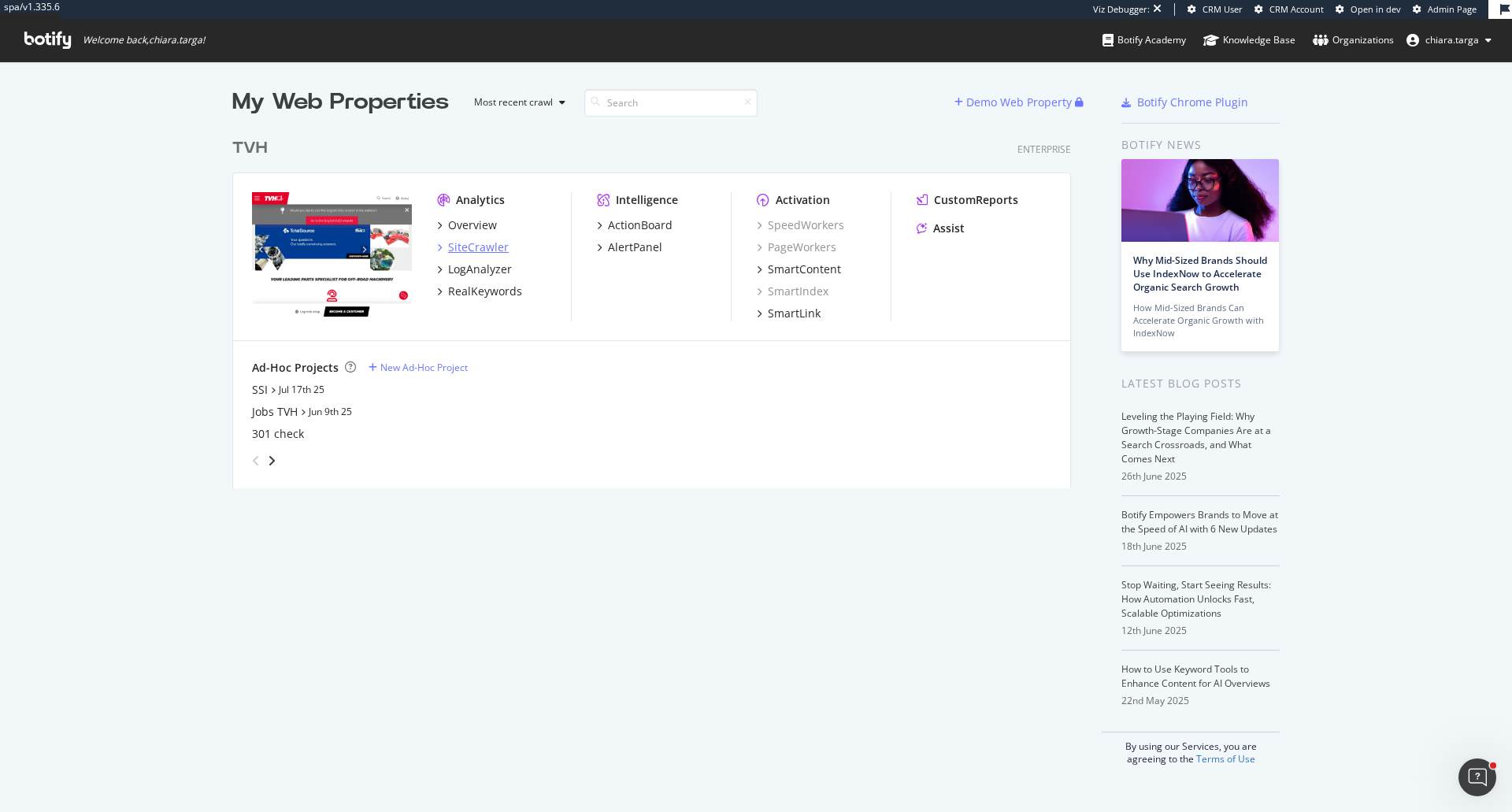 click on "SiteCrawler" at bounding box center [478, 247] 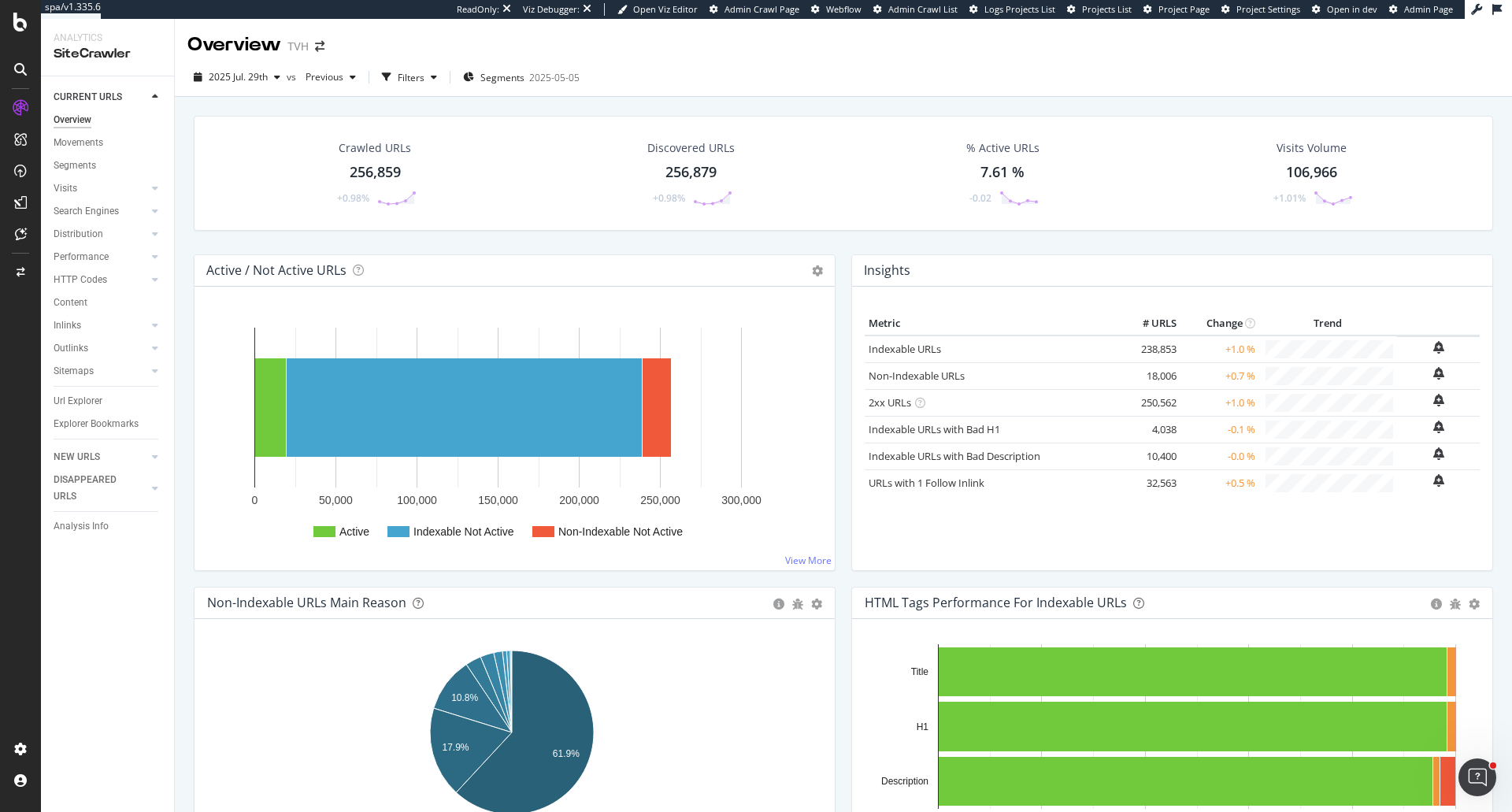 click on "Admin Crawl List" at bounding box center (923, 9) 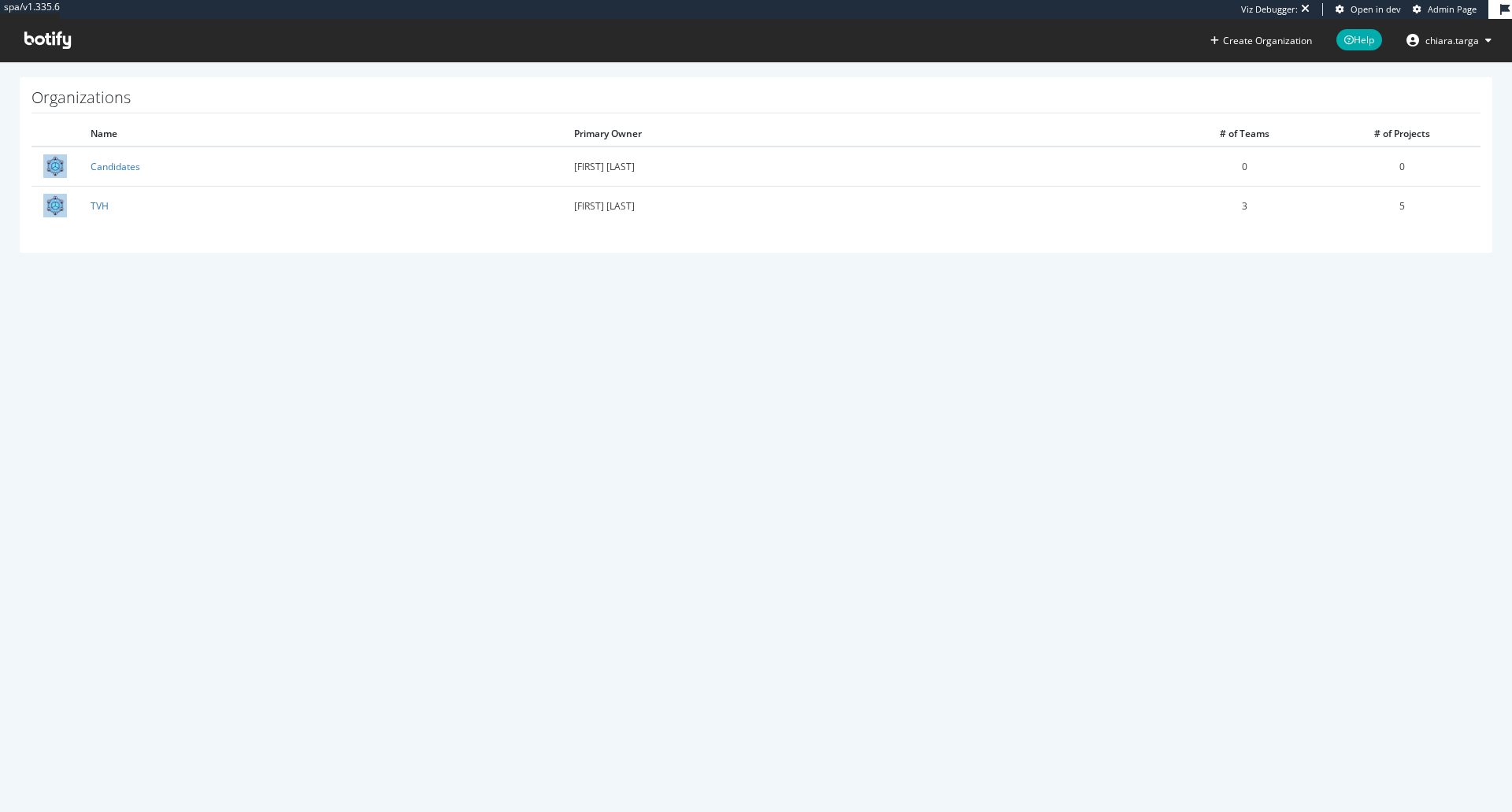 scroll, scrollTop: 0, scrollLeft: 0, axis: both 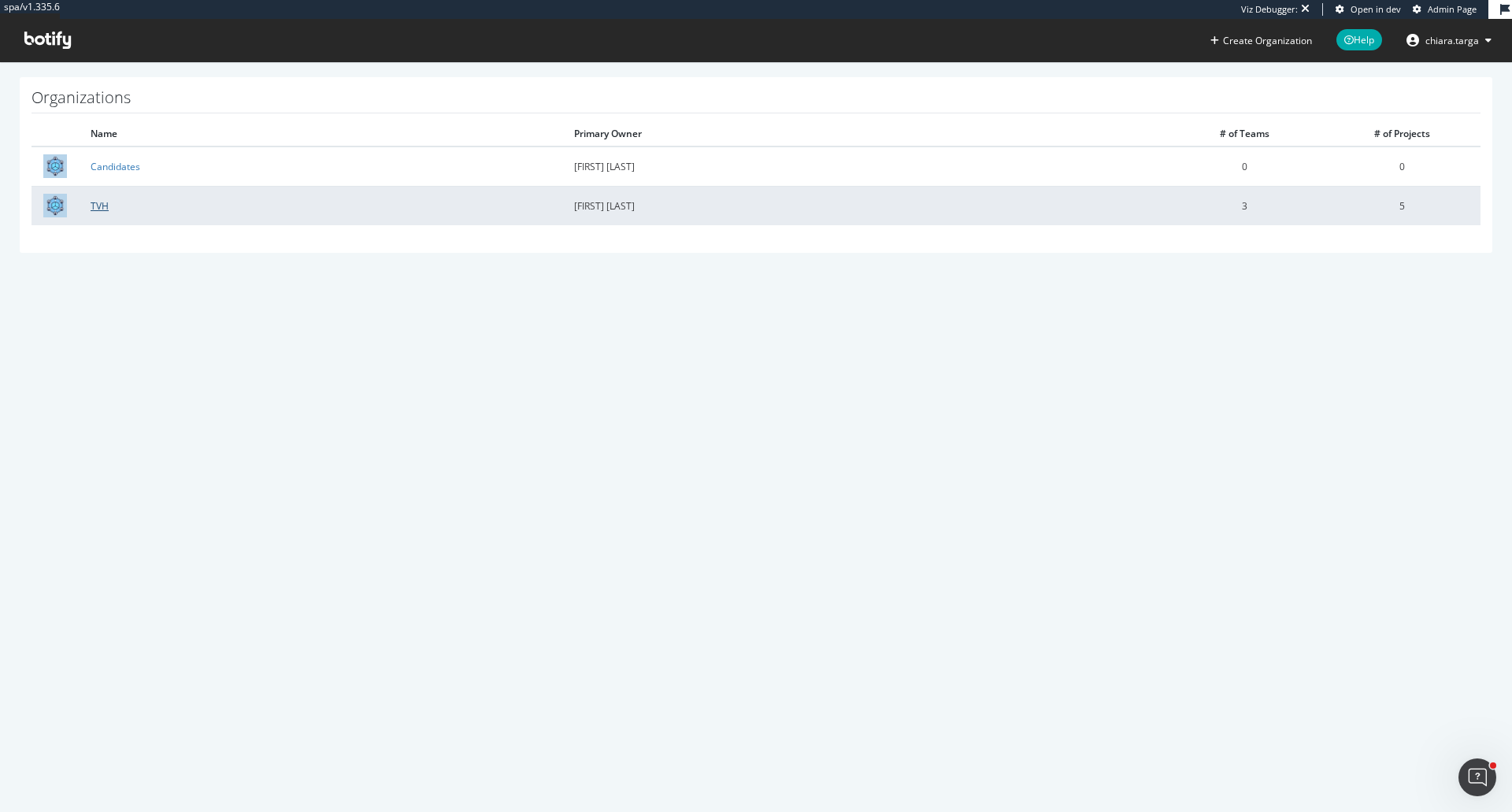 click on "TVH" at bounding box center (99, 206) 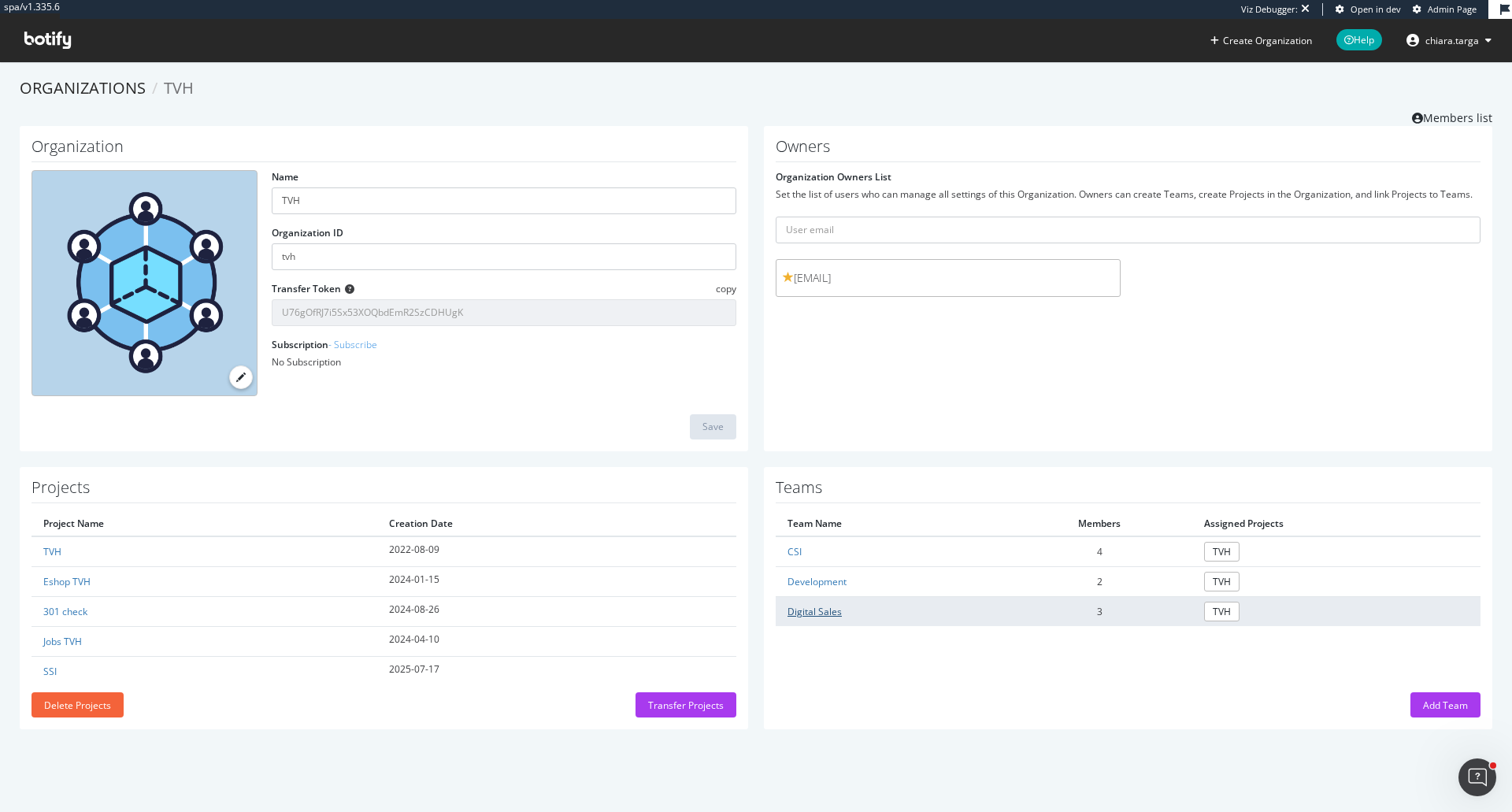 click on "Digital Sales" at bounding box center [814, 611] 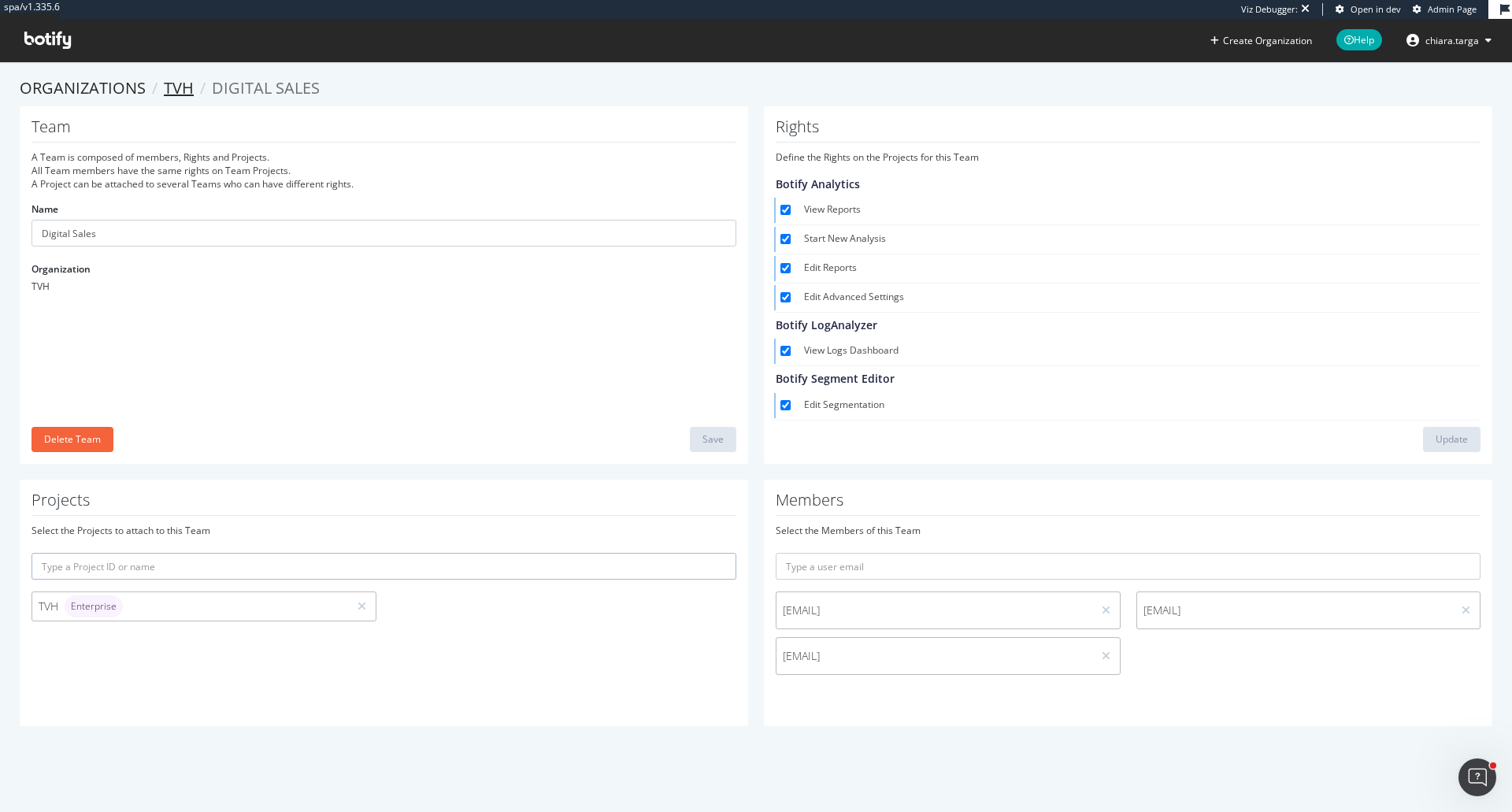click on "TVH" at bounding box center (179, 87) 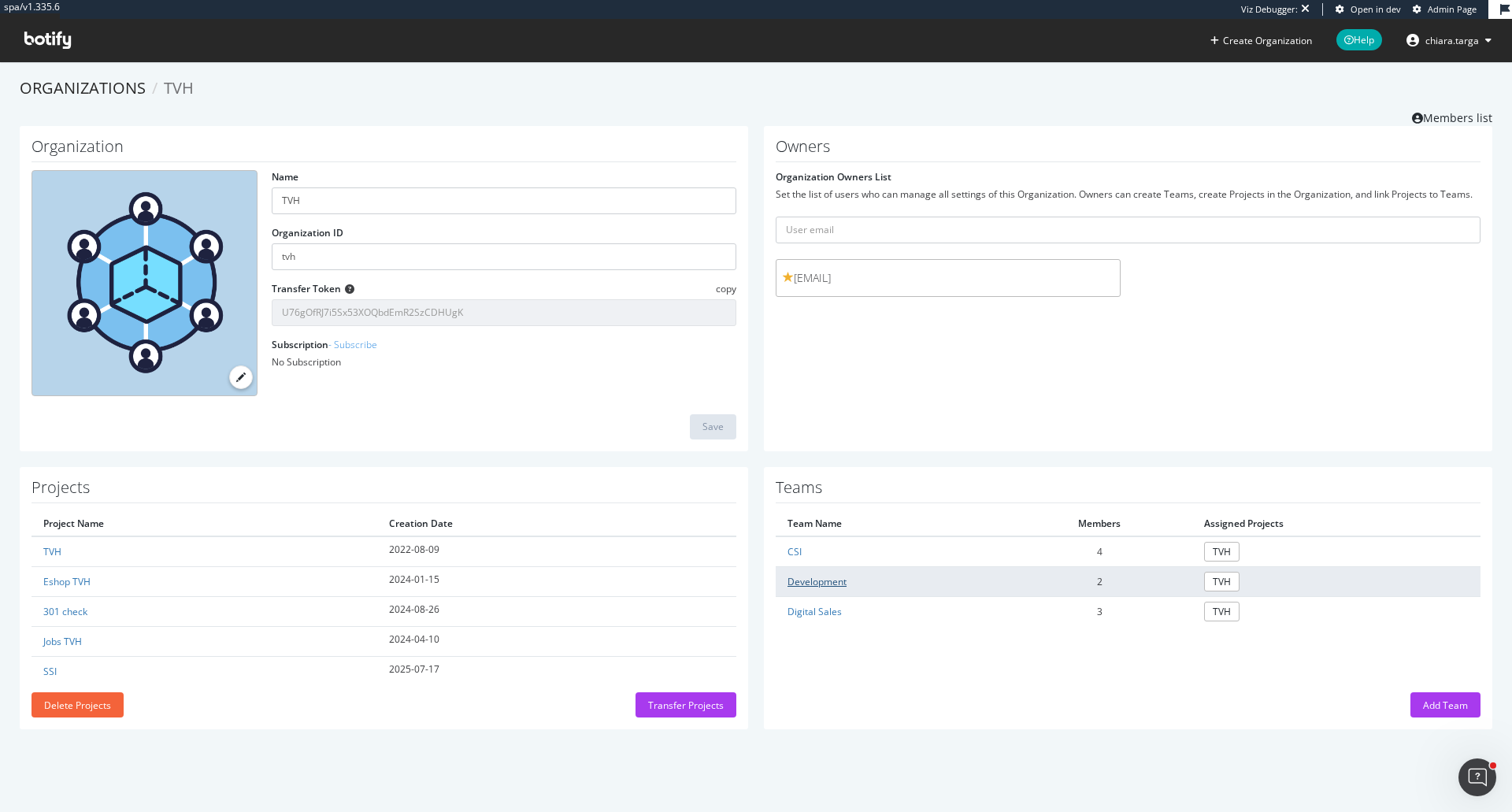 click on "Development" at bounding box center [817, 581] 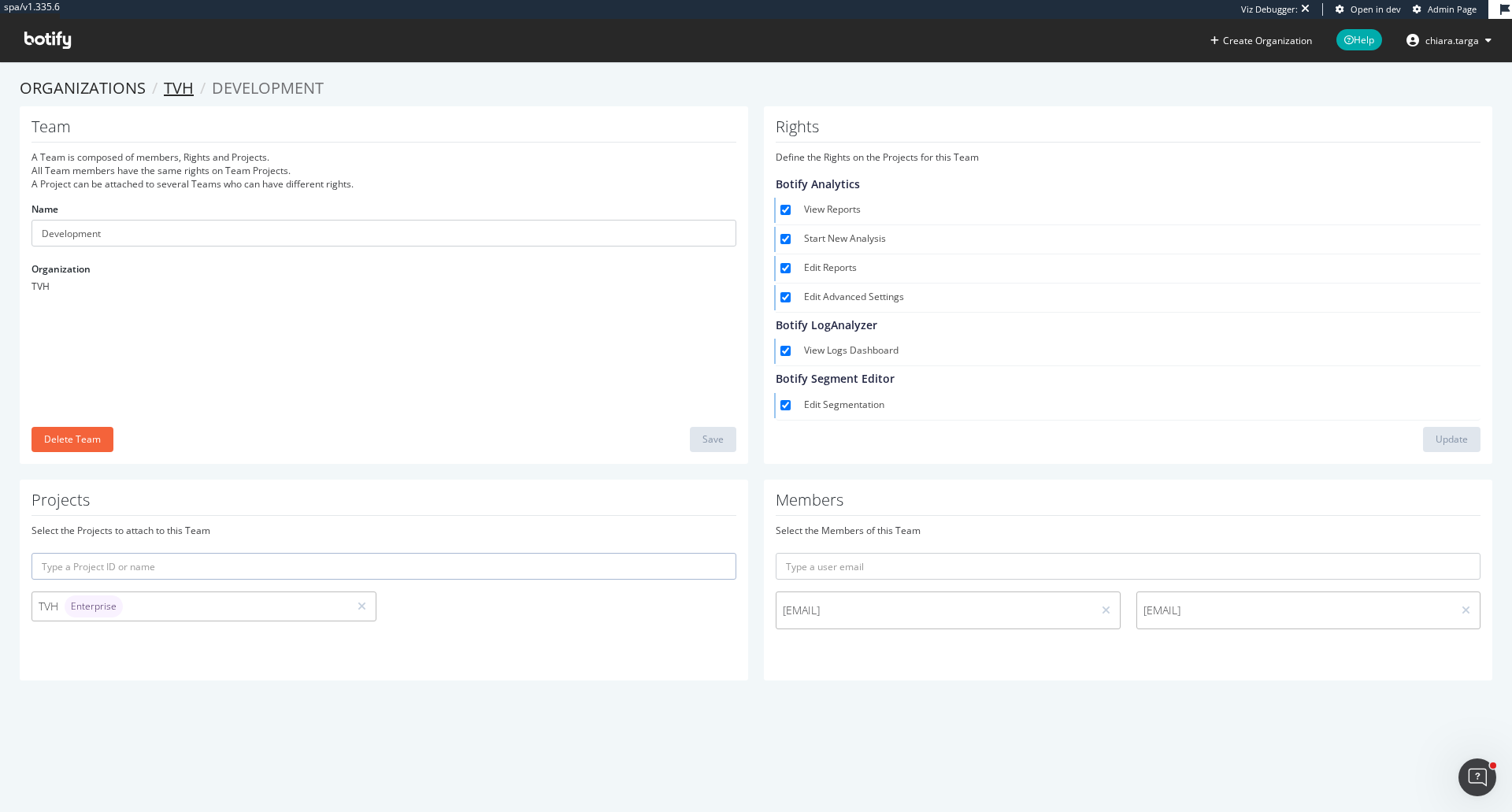 click on "TVH" at bounding box center [179, 87] 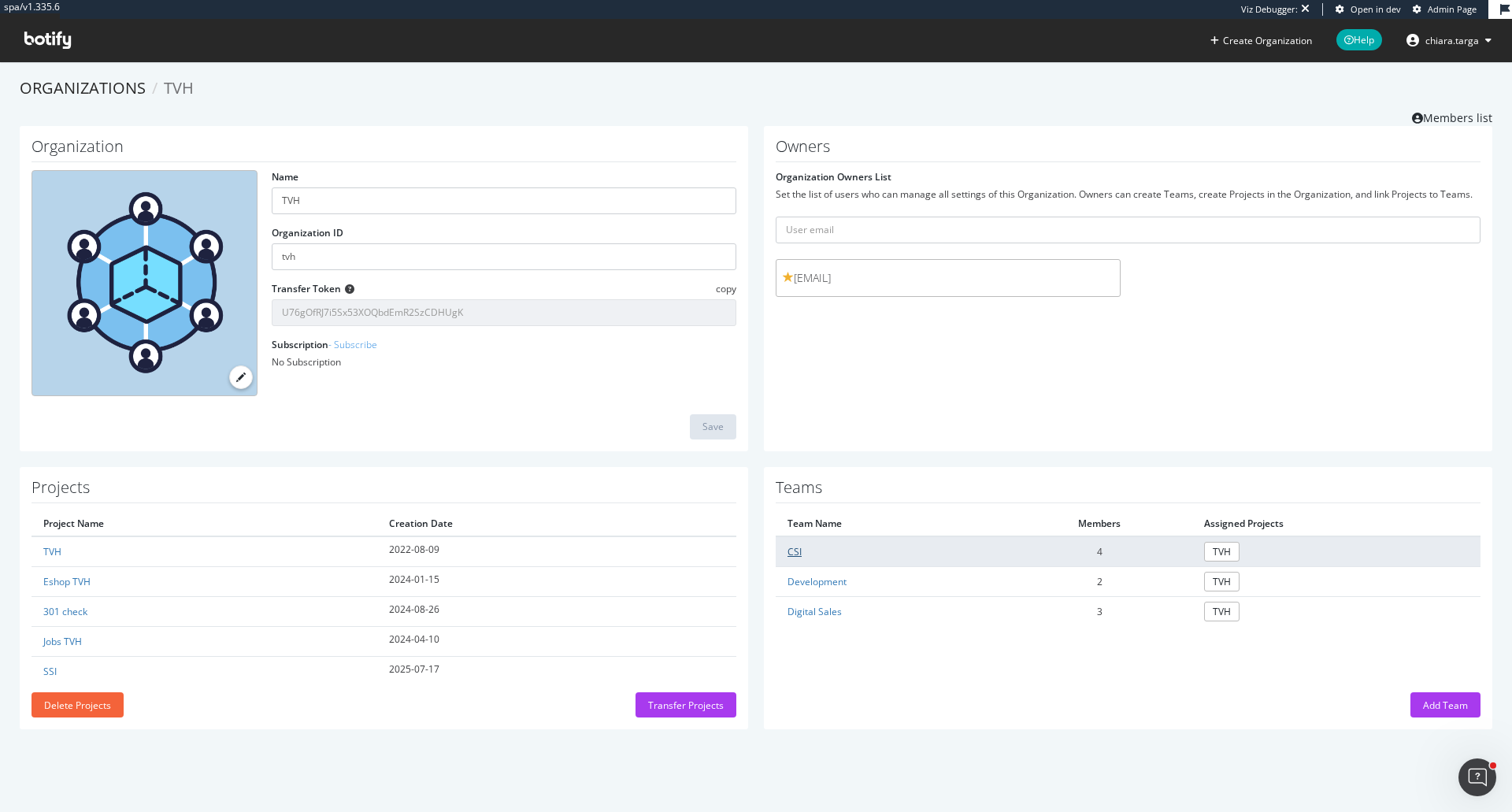 click on "CSI" at bounding box center [795, 551] 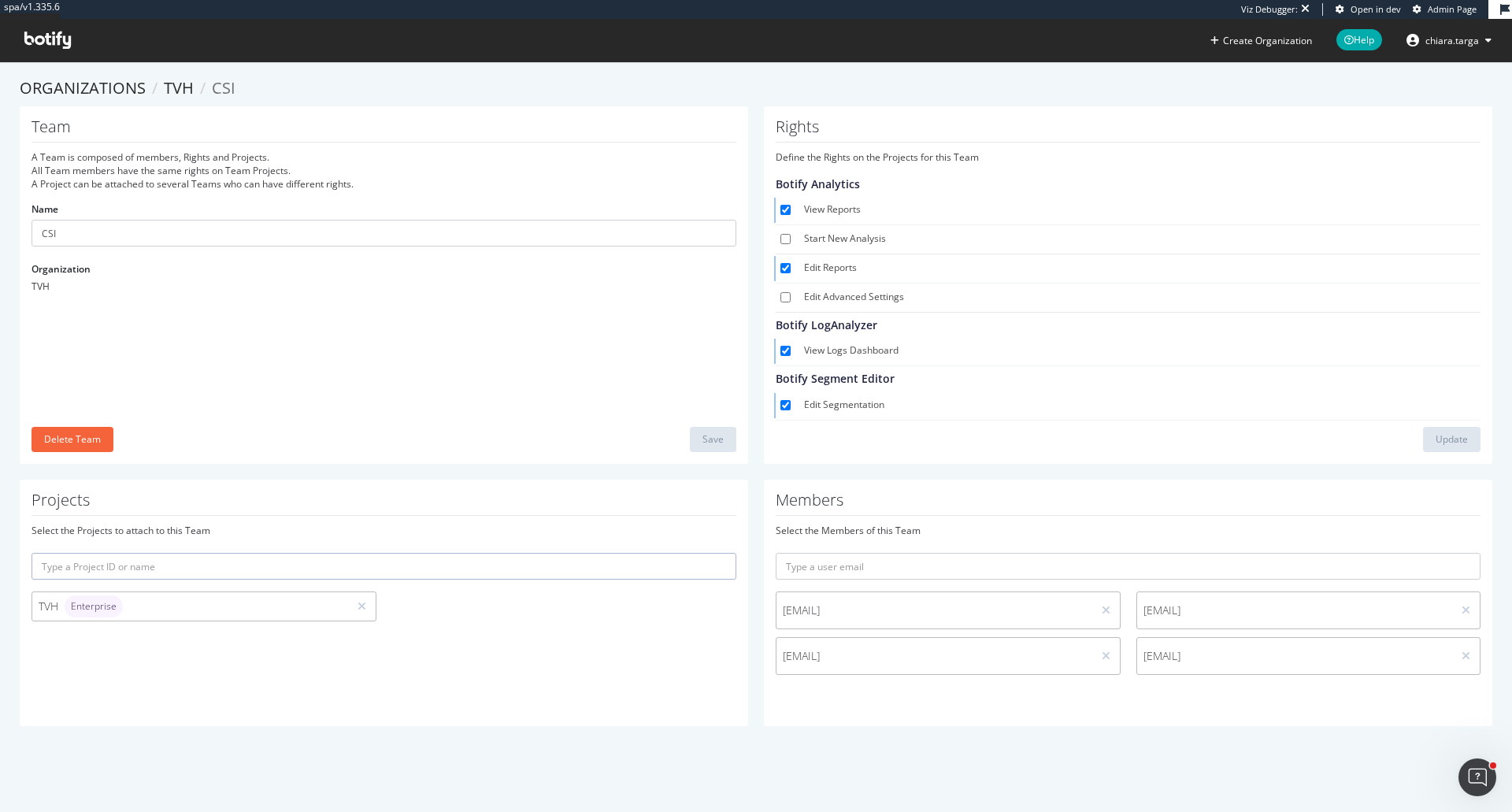 click on "TVH Enterprise" at bounding box center (190, 606) 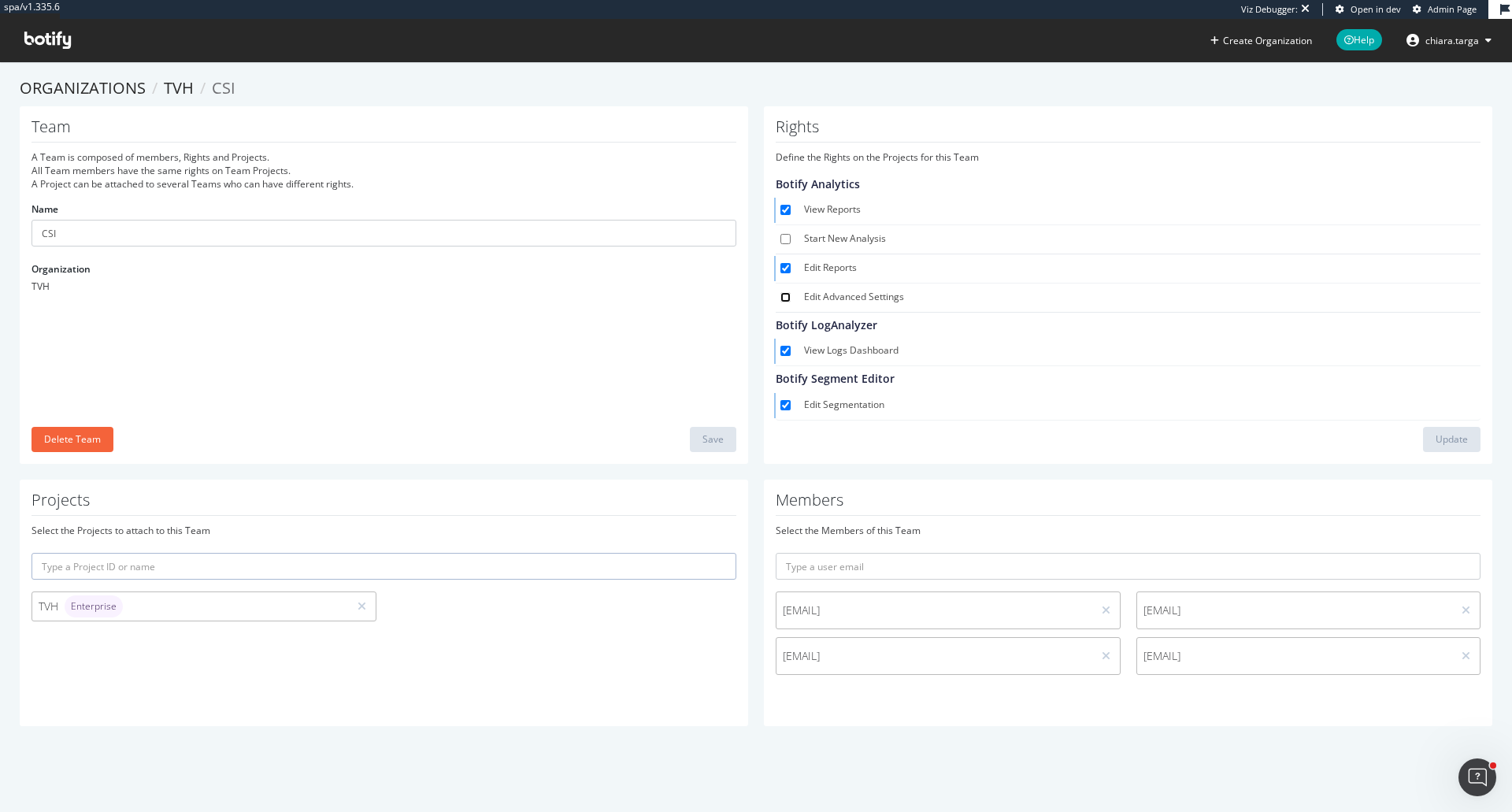 click on "Edit Advanced Settings" at bounding box center (785, 297) 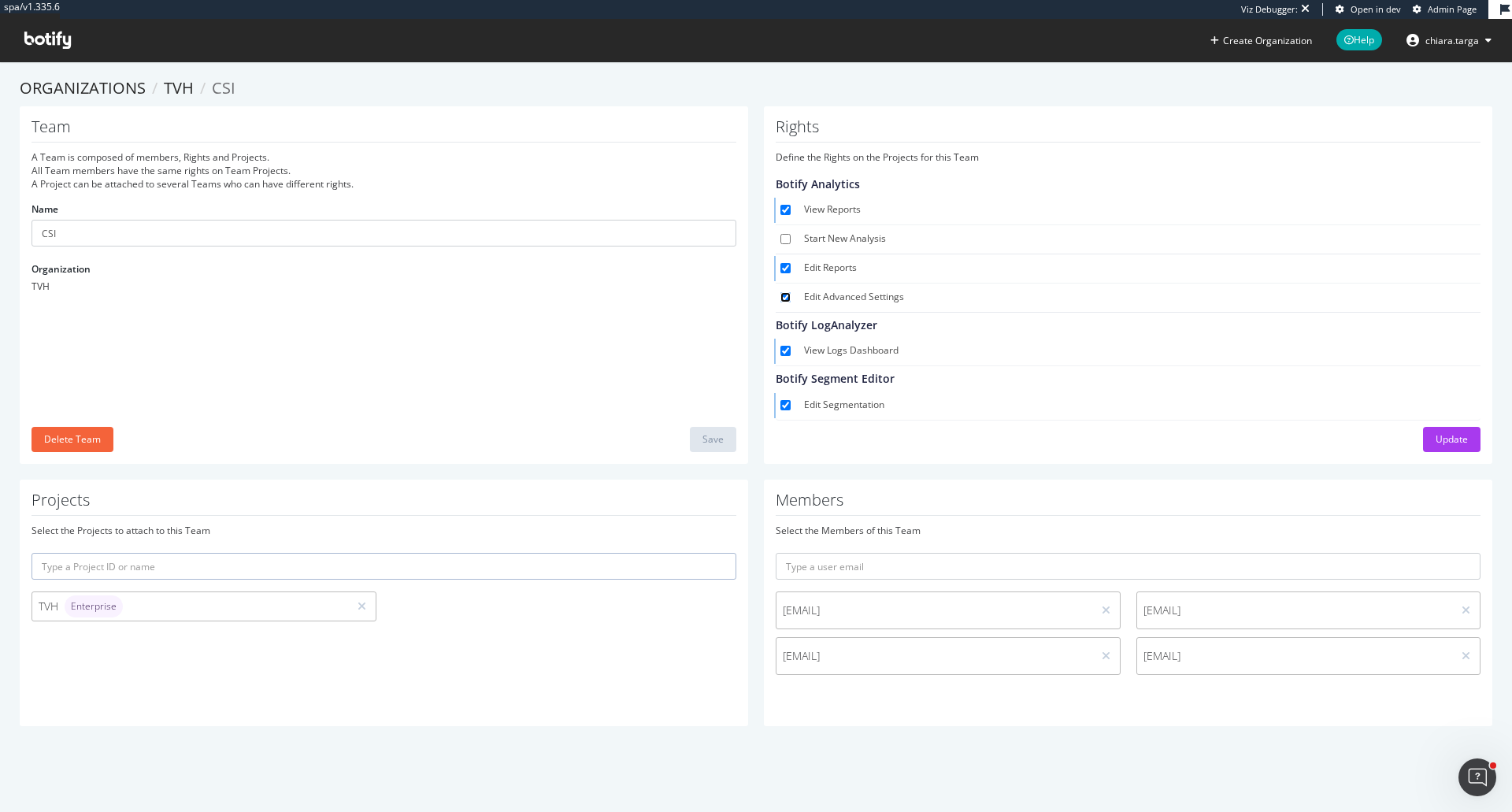 click on "Edit Advanced Settings" at bounding box center [785, 297] 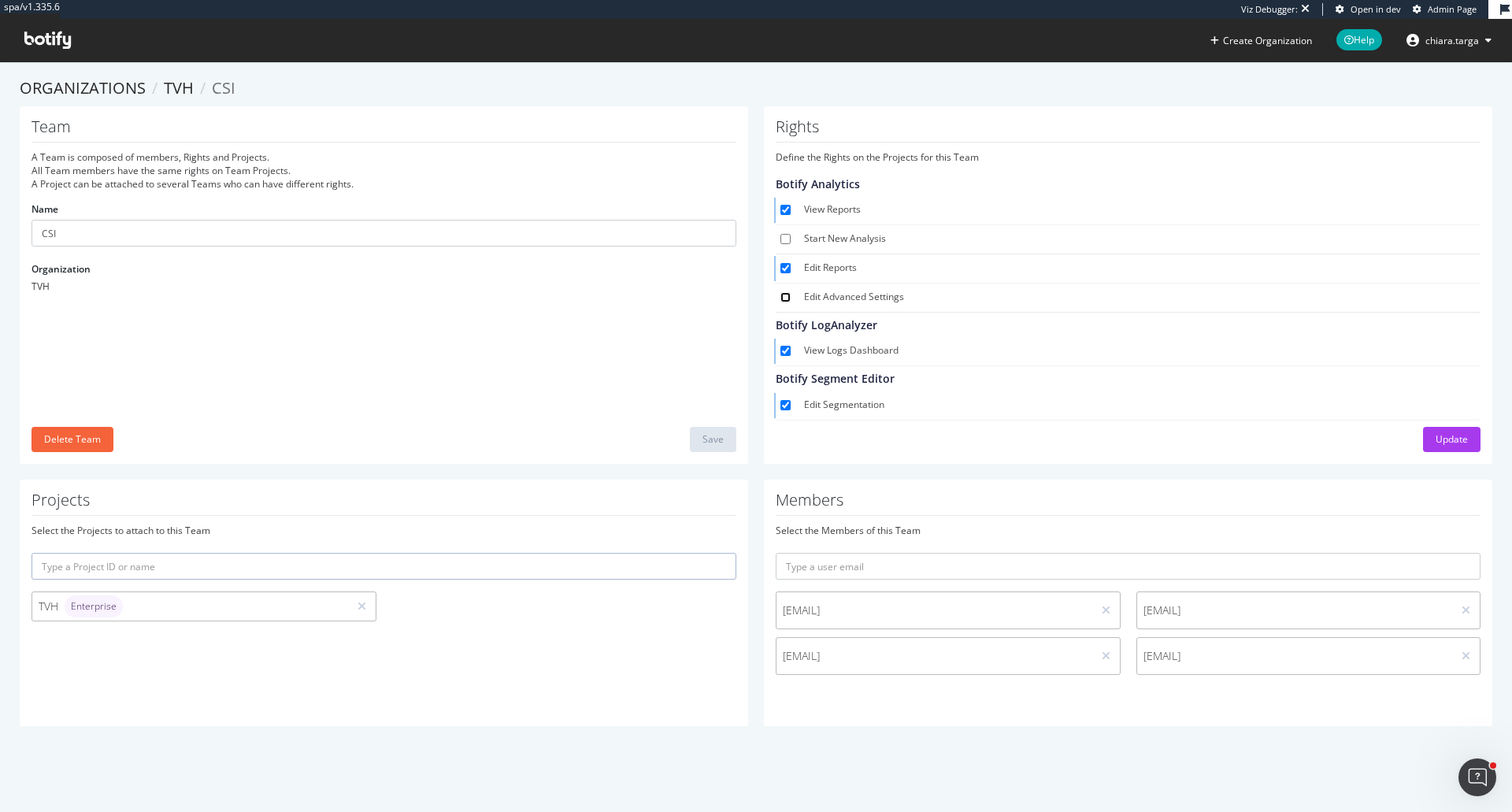 checkbox on "false" 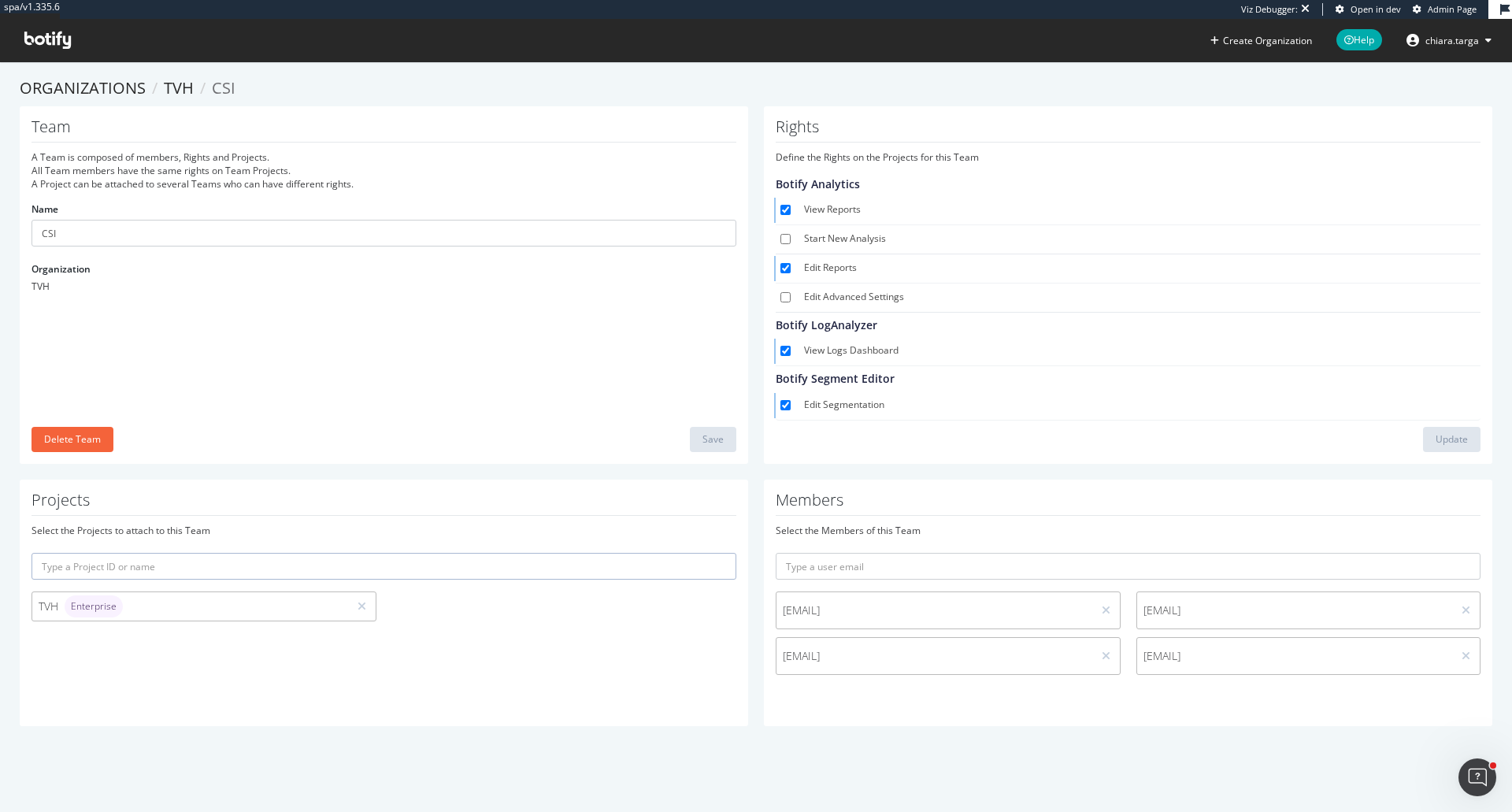 click on "Members Select the Members of this Team oshine.tripura@tvh.com shardul.chavan@tvh.com anjali.korami@tvh.com shiwani.laghawe@tvh.com" at bounding box center [1128, 603] 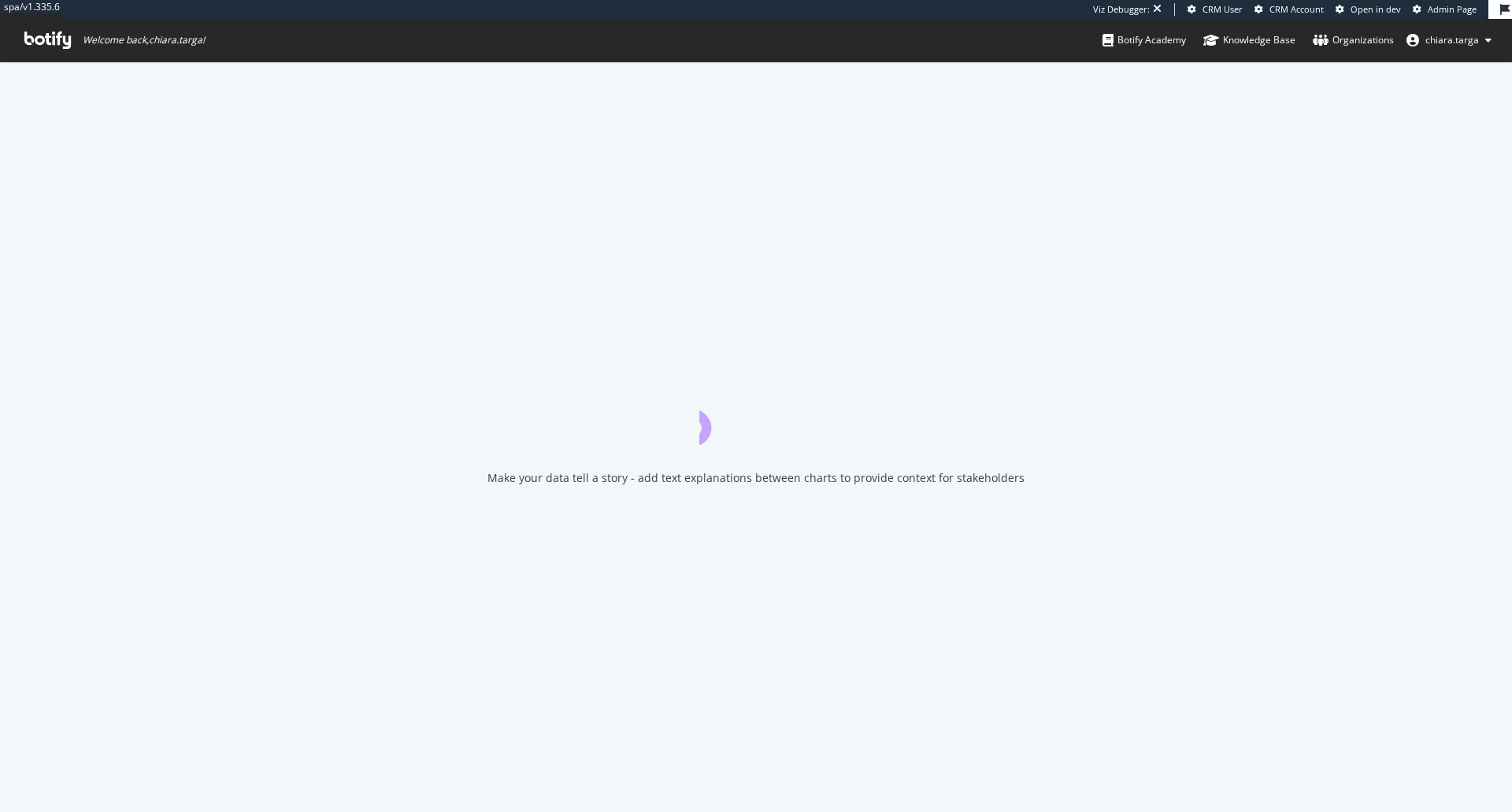 scroll, scrollTop: 0, scrollLeft: 0, axis: both 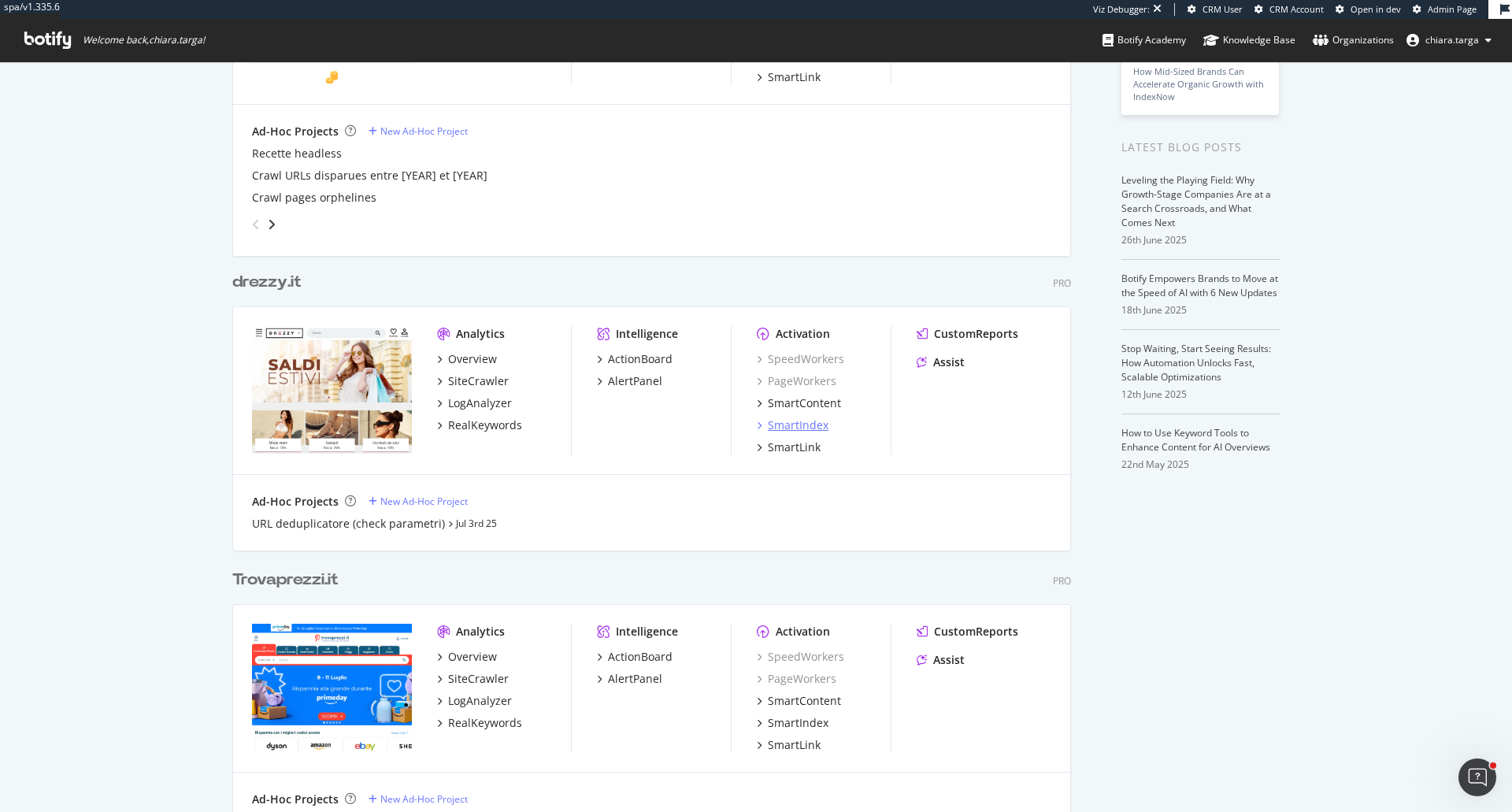 click on "SmartIndex" at bounding box center [798, 425] 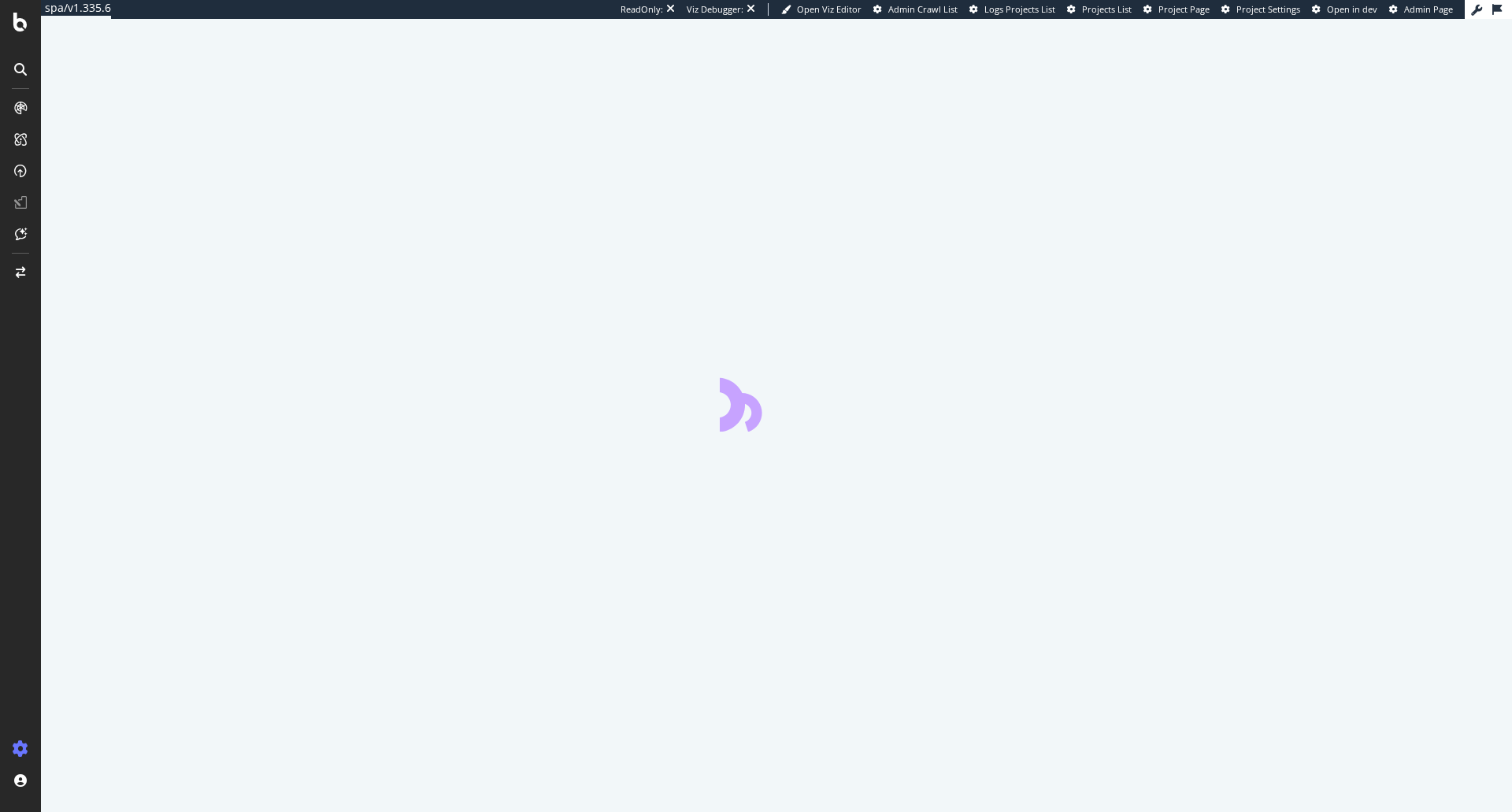 scroll, scrollTop: 0, scrollLeft: 0, axis: both 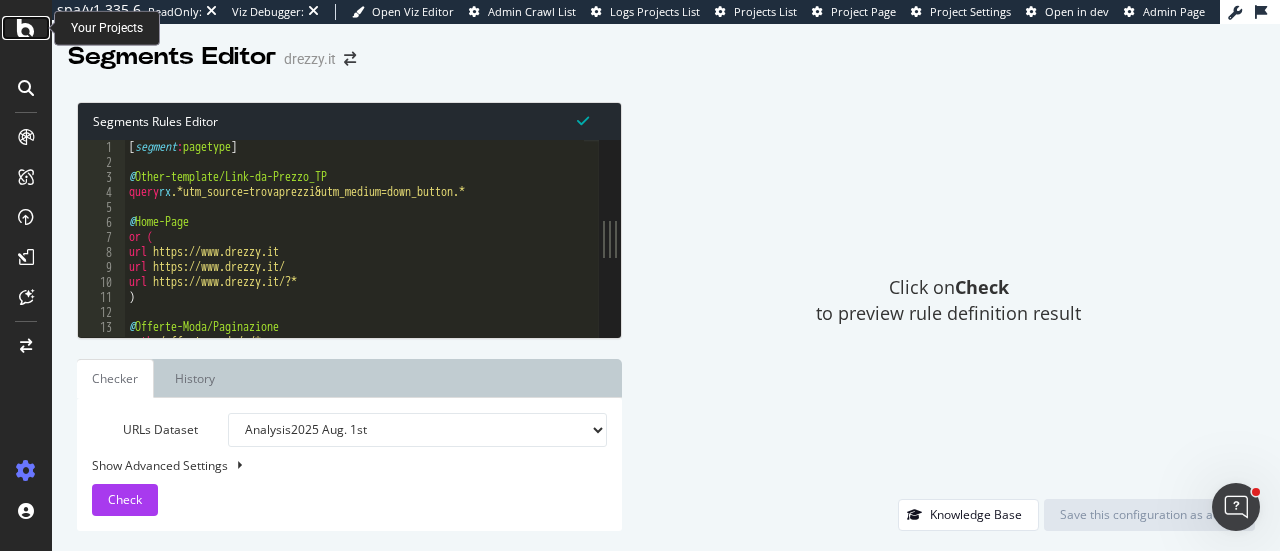 click at bounding box center (26, 28) 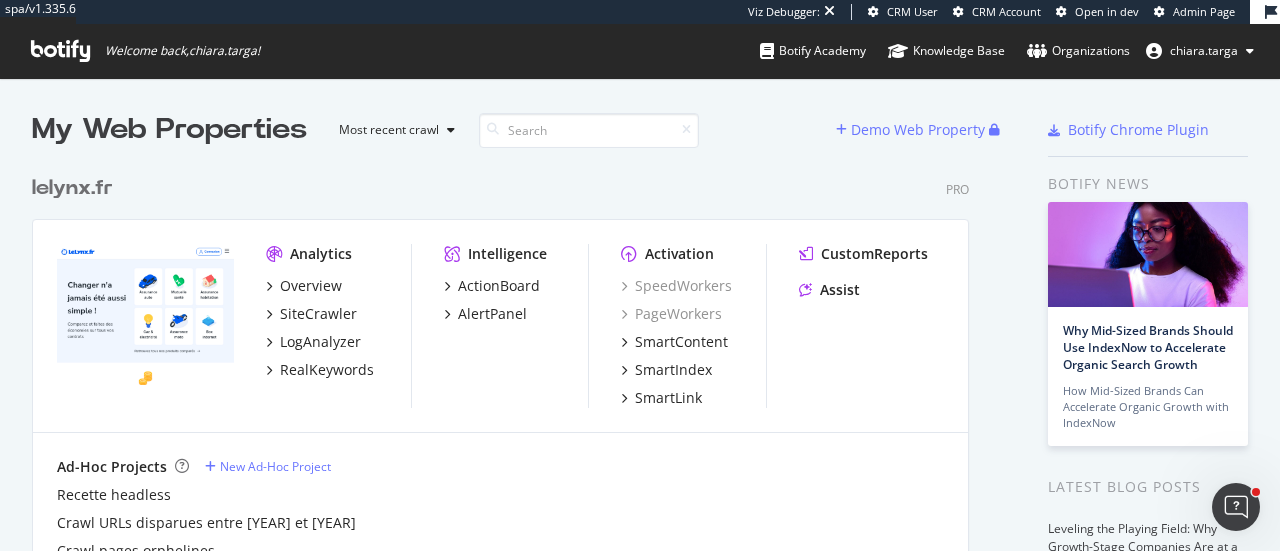 scroll, scrollTop: 16, scrollLeft: 16, axis: both 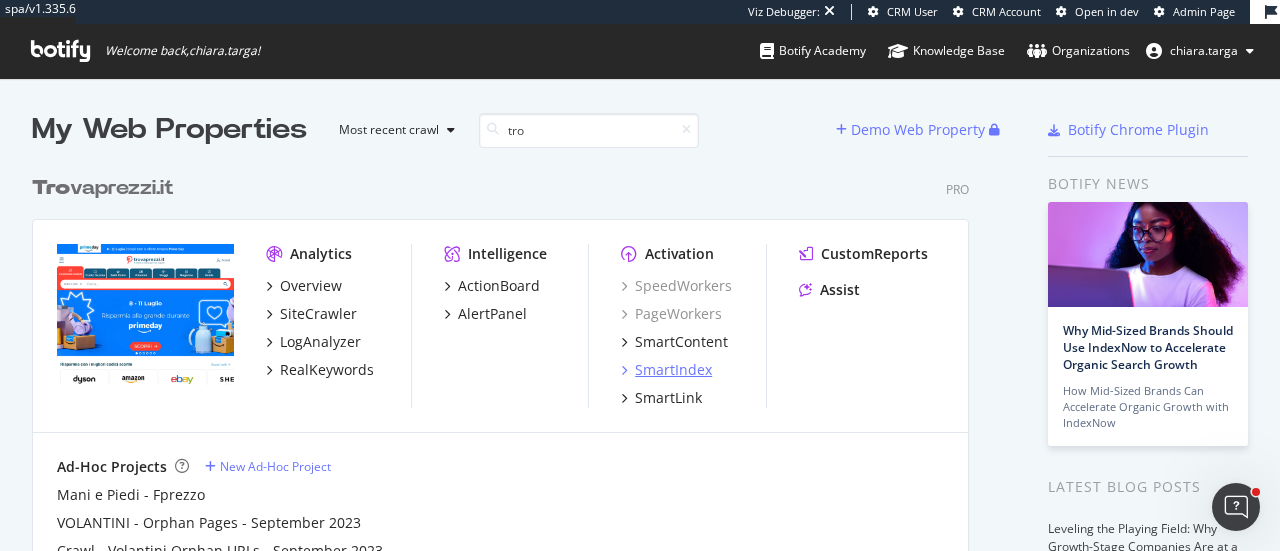 type on "tro" 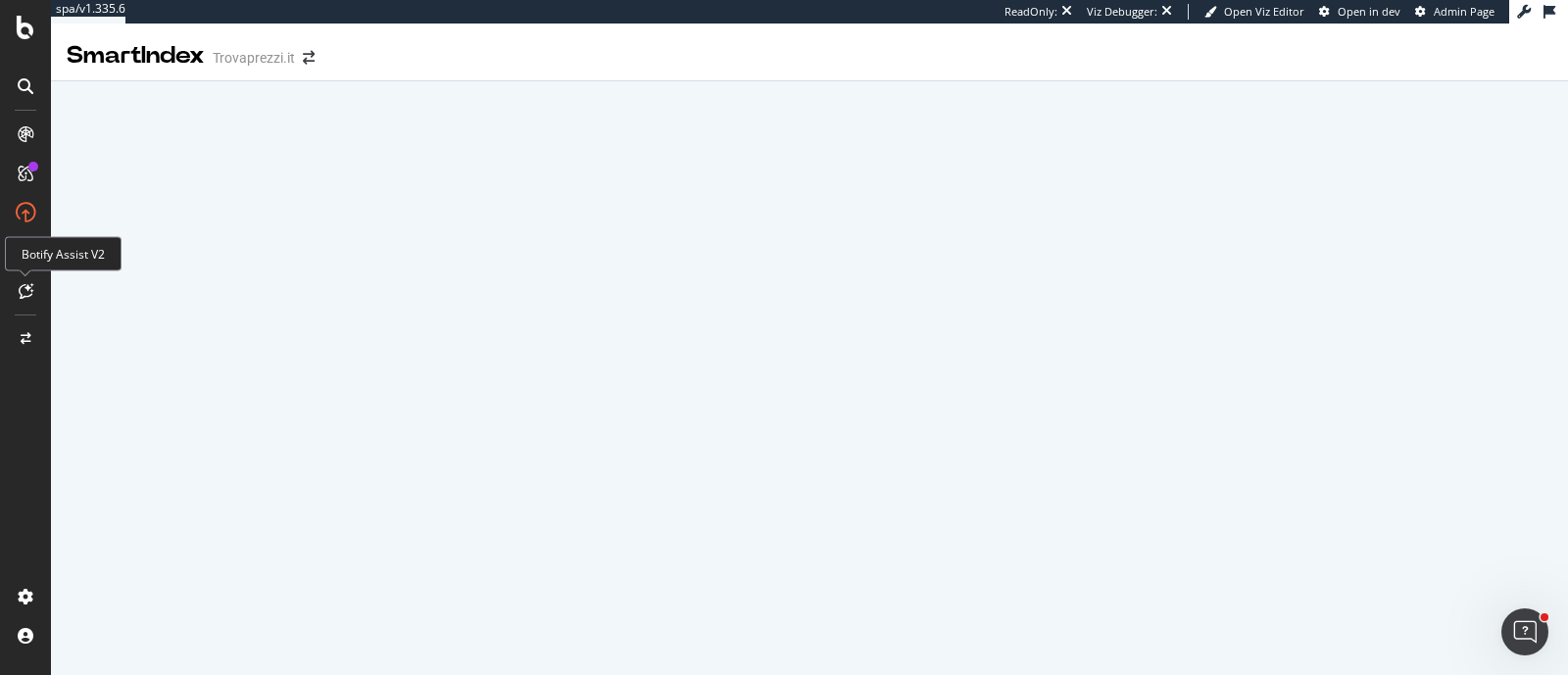 click at bounding box center [25, 291] 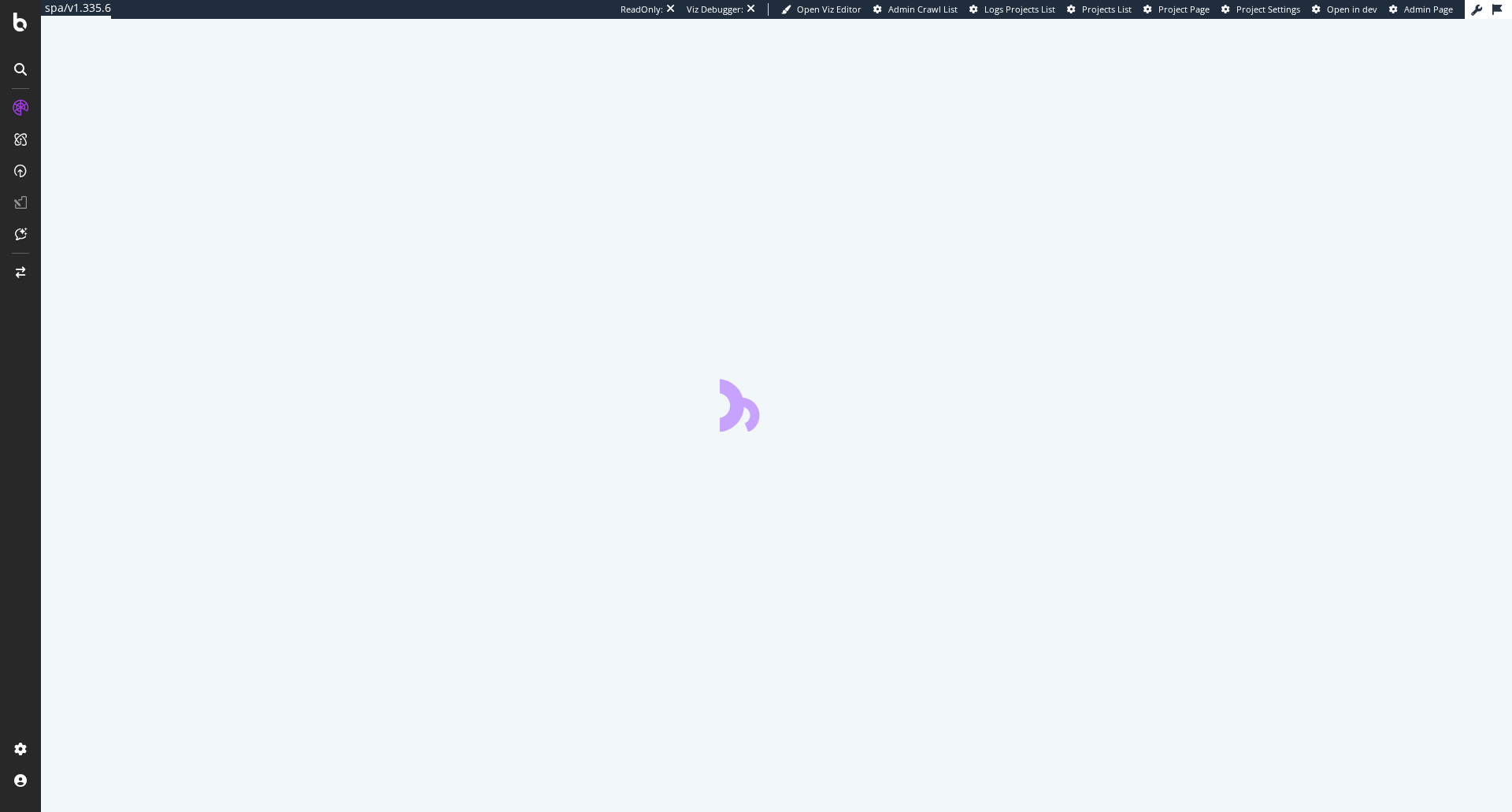 scroll, scrollTop: 0, scrollLeft: 0, axis: both 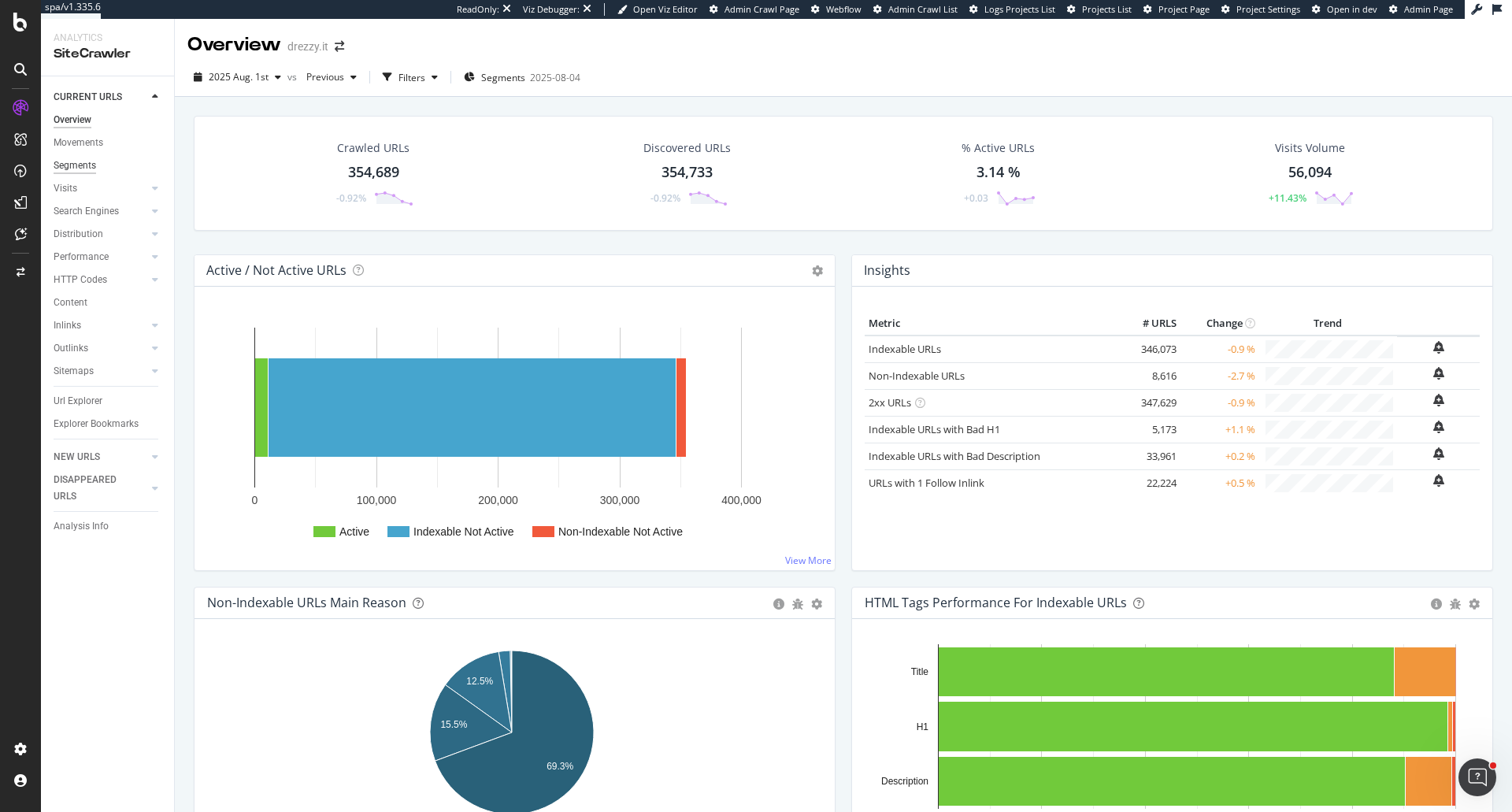 click on "Segments" at bounding box center [75, 165] 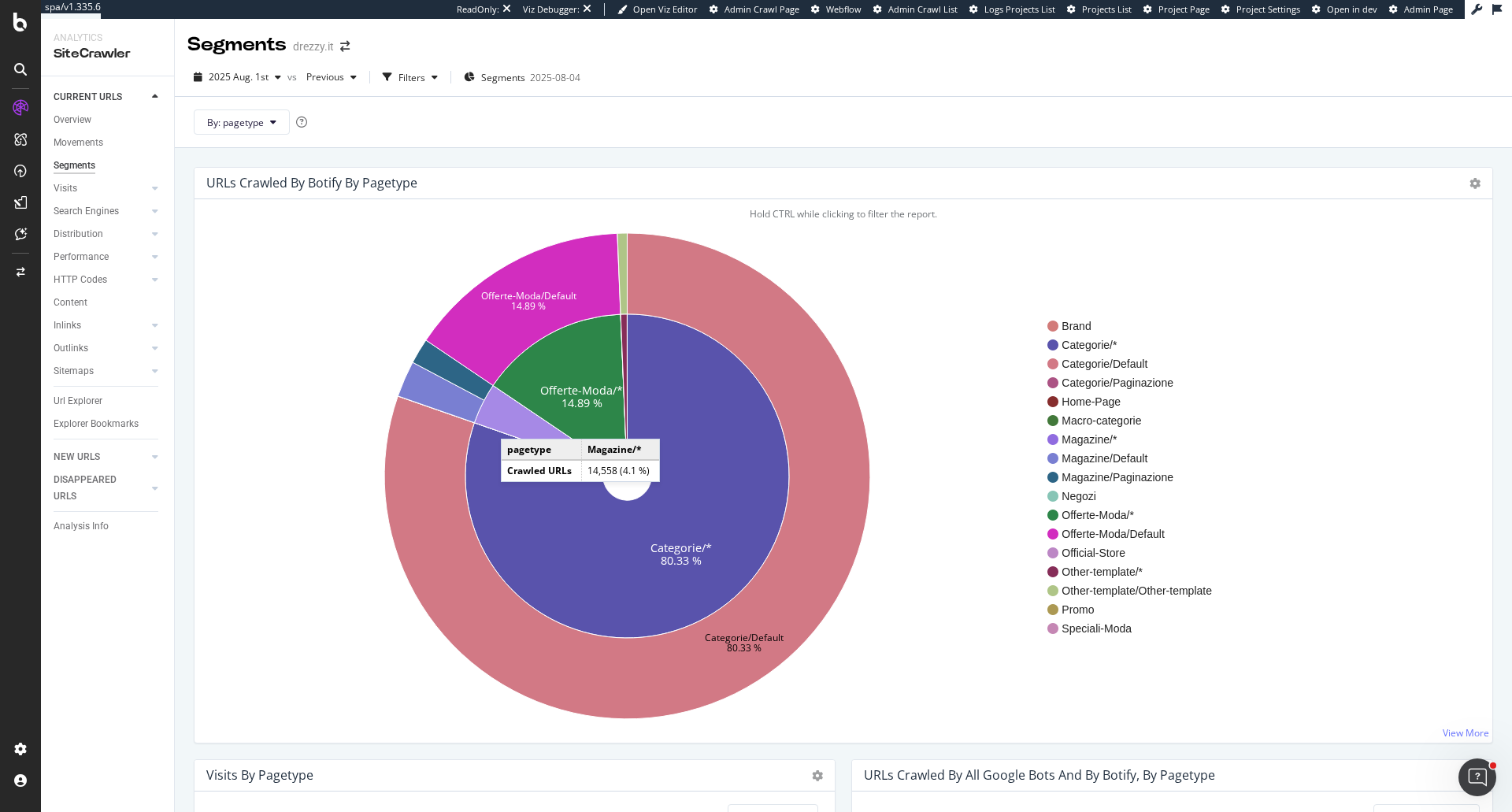 click 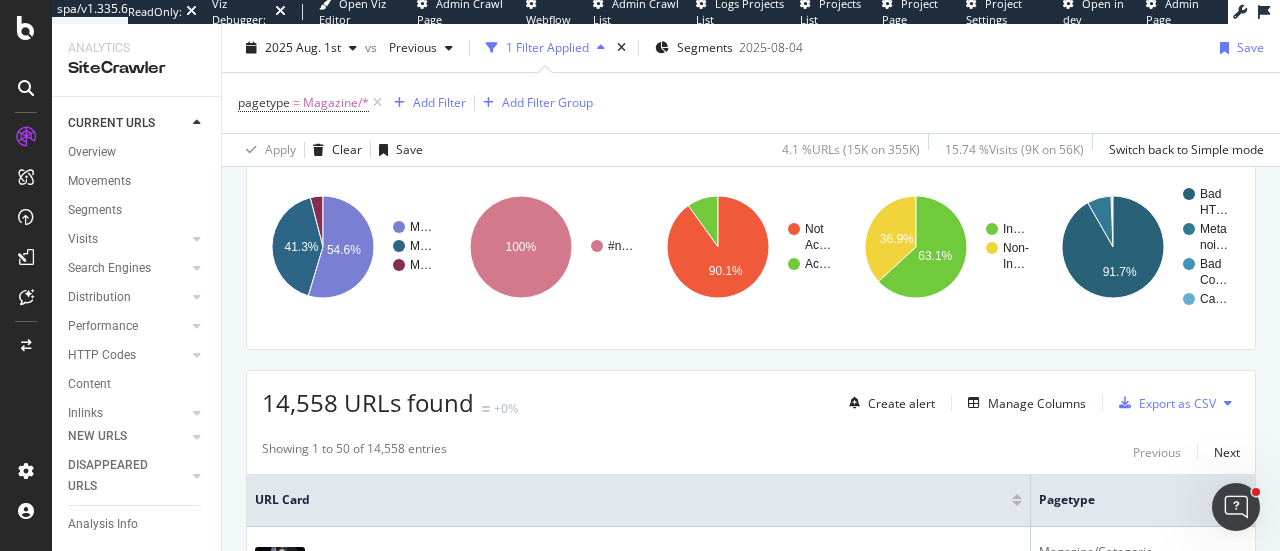 scroll, scrollTop: 318, scrollLeft: 0, axis: vertical 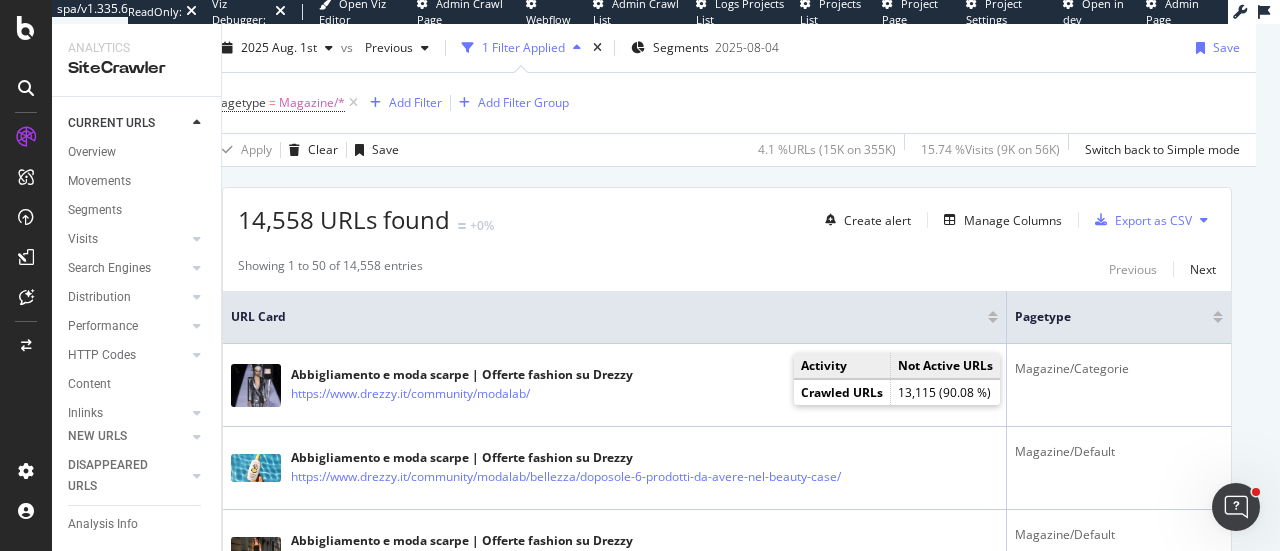 drag, startPoint x: 994, startPoint y: 301, endPoint x: 911, endPoint y: 303, distance: 83.02409 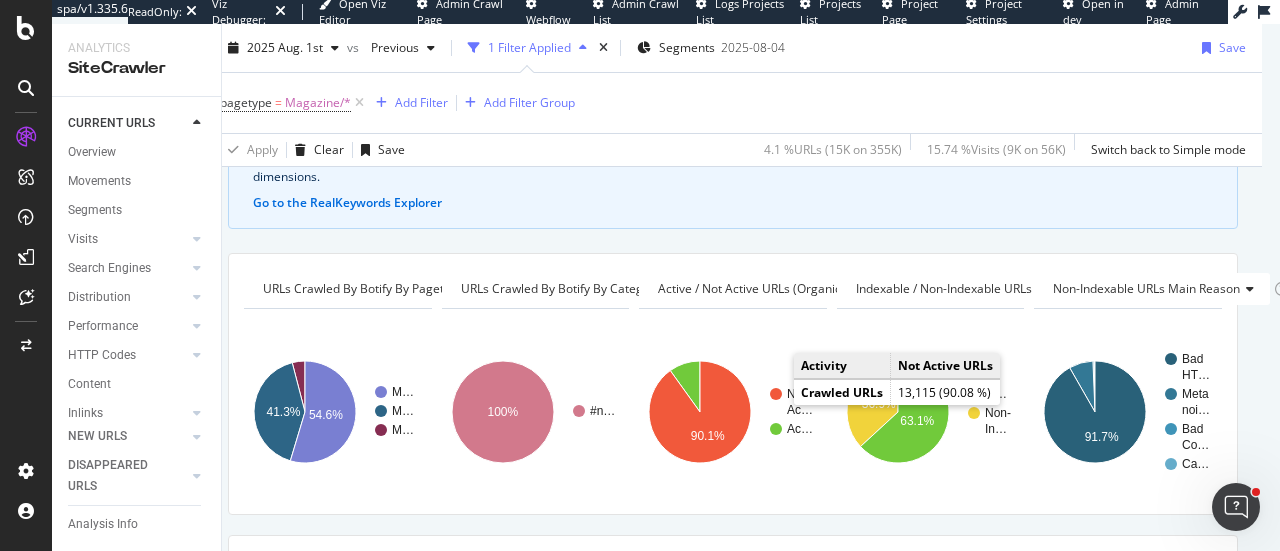 scroll, scrollTop: 122, scrollLeft: 18, axis: both 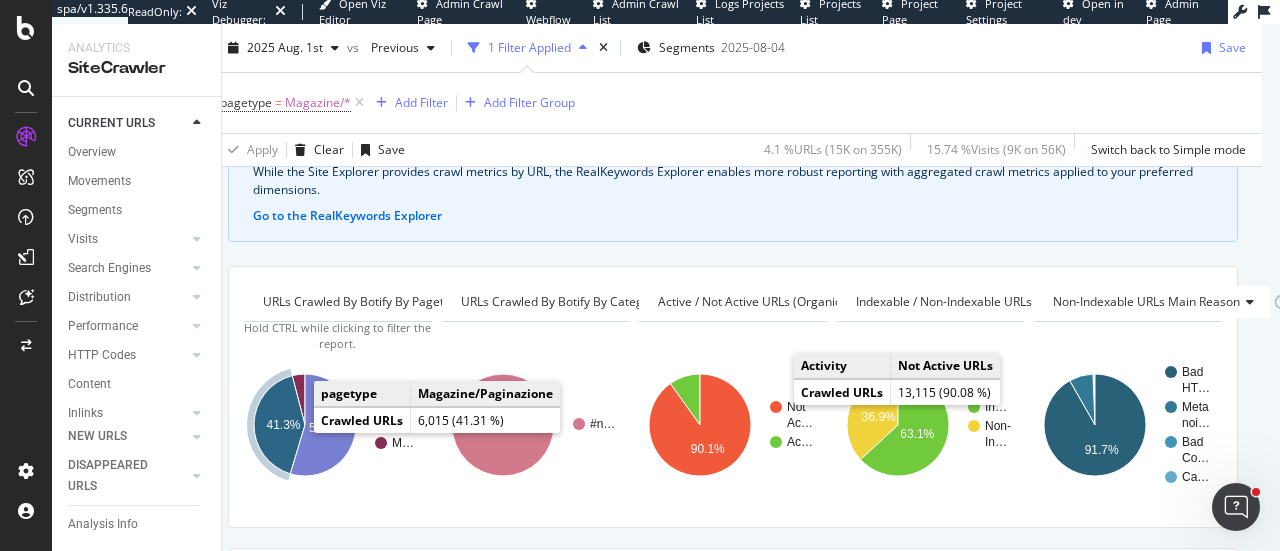 click on "41.3%" 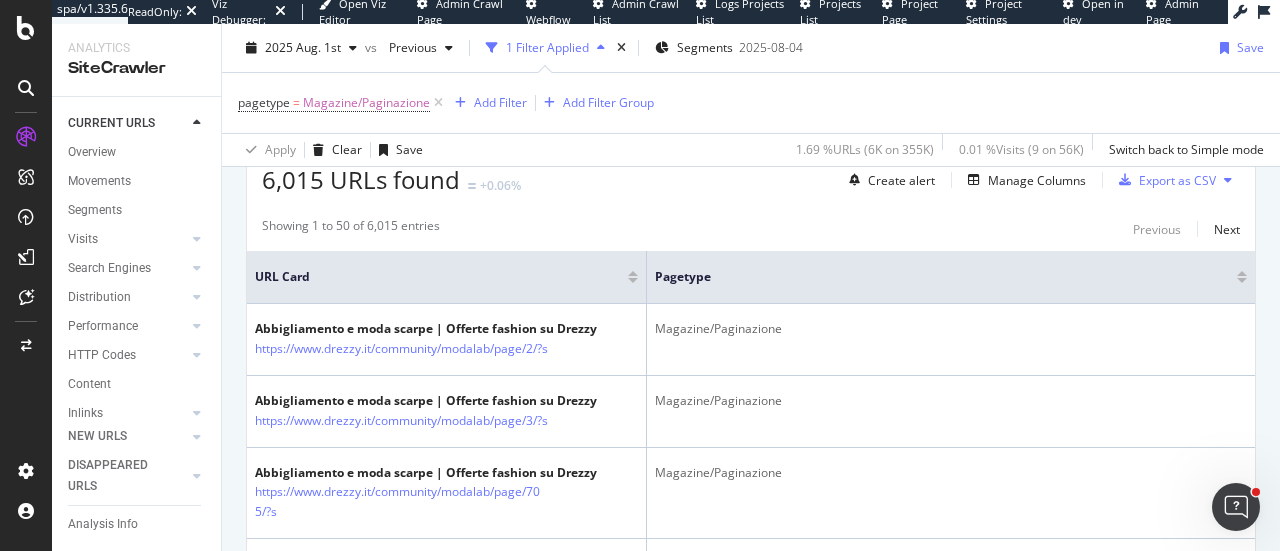 scroll, scrollTop: 527, scrollLeft: 0, axis: vertical 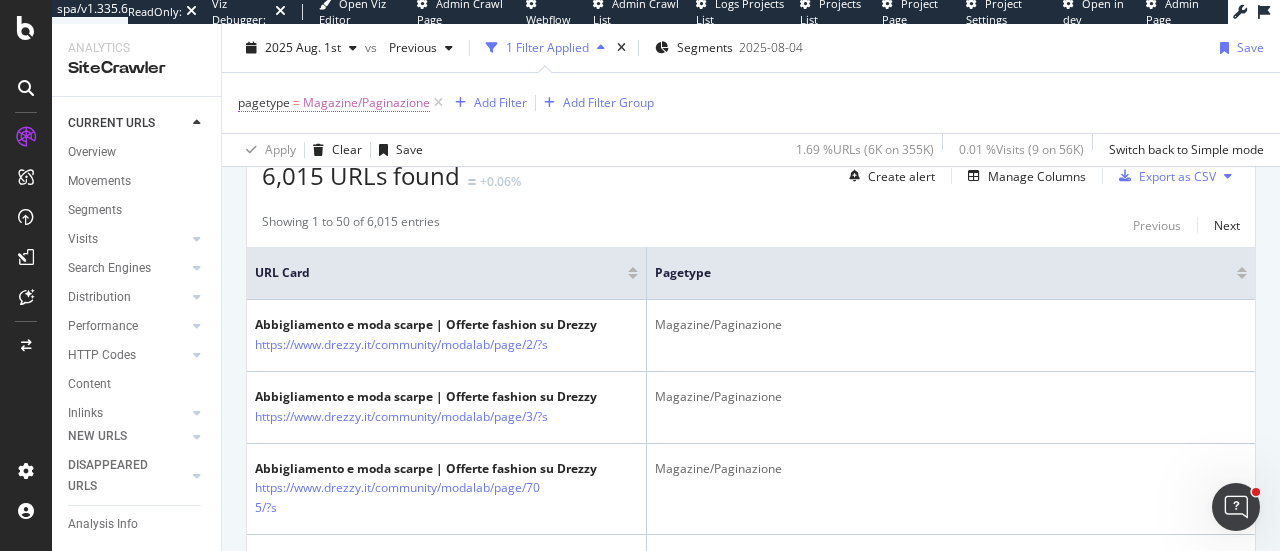 click on "Magazine/Paginazione" at bounding box center [366, 103] 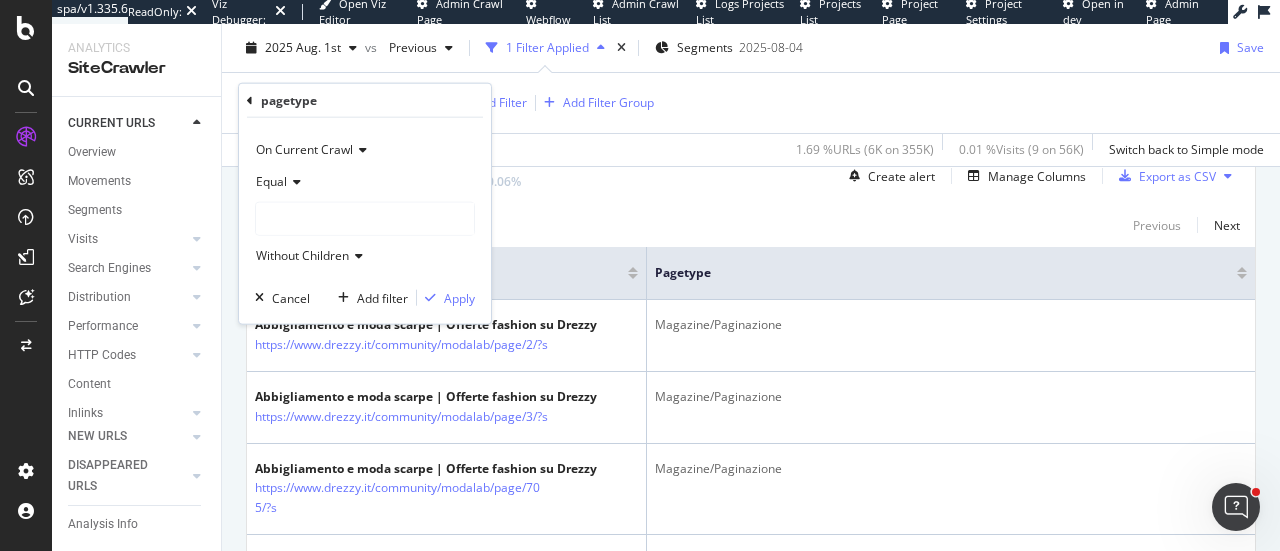 click at bounding box center (365, 219) 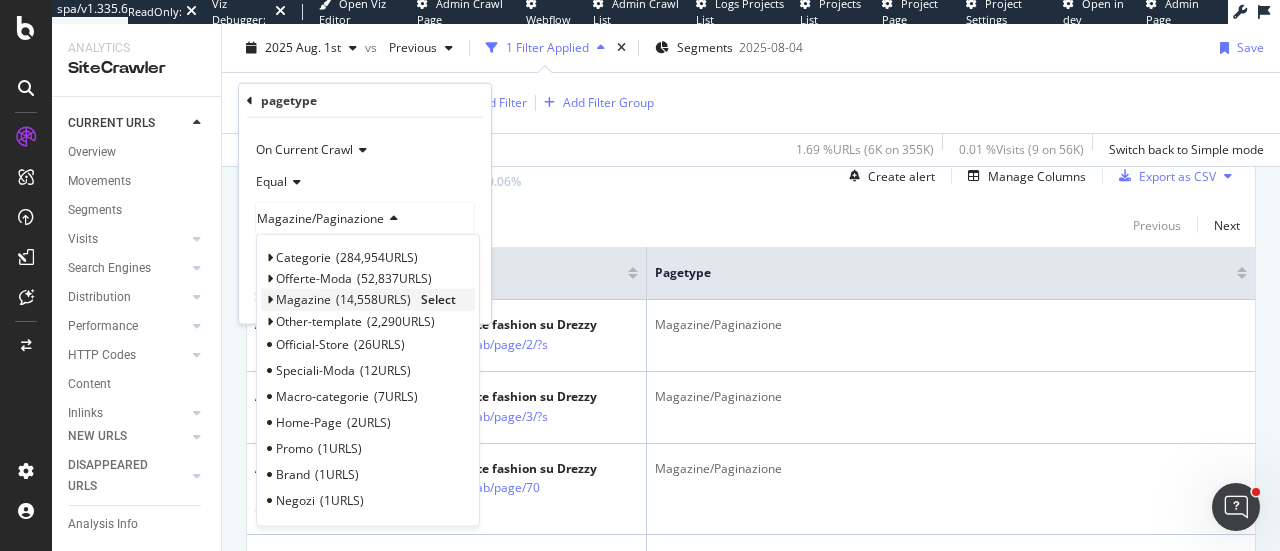 click at bounding box center (269, 300) 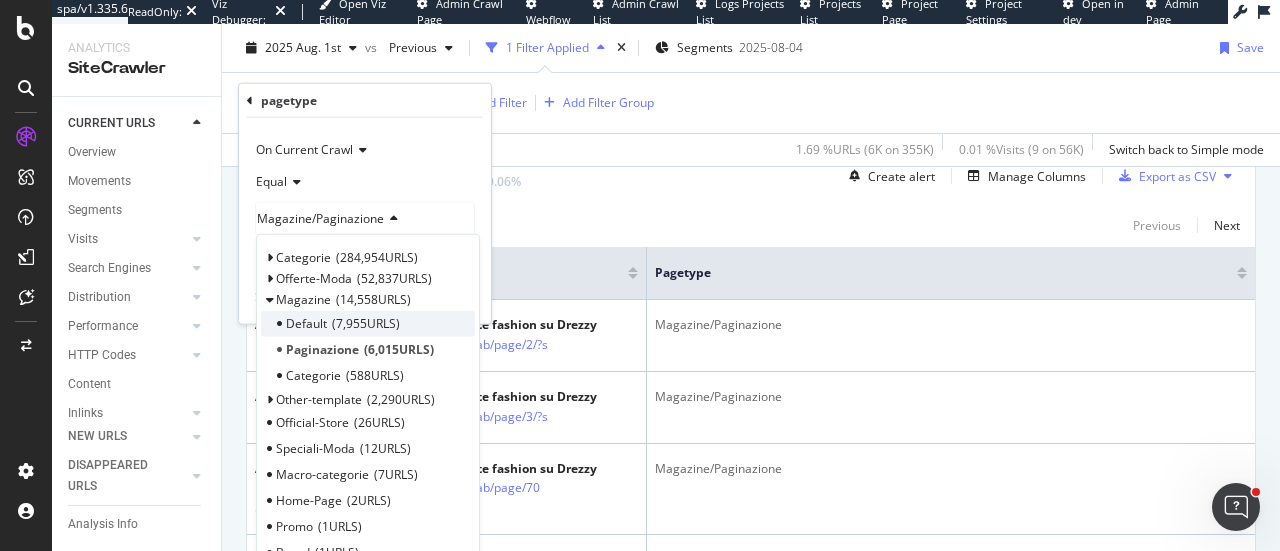 click on "7,955  URLS" at bounding box center [366, 323] 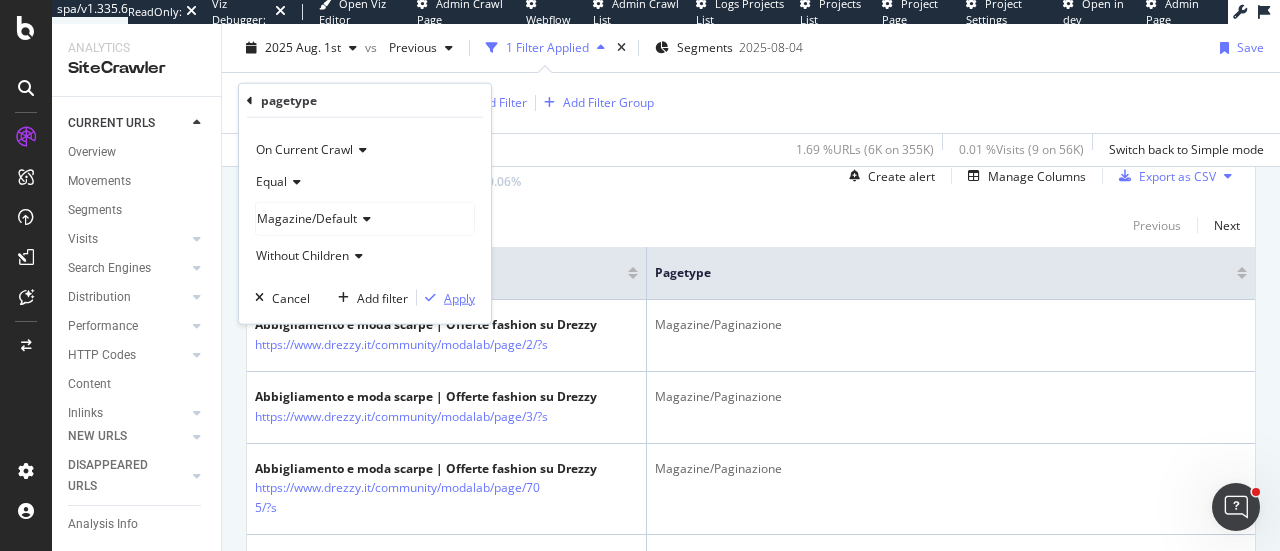 click on "Apply" at bounding box center [459, 297] 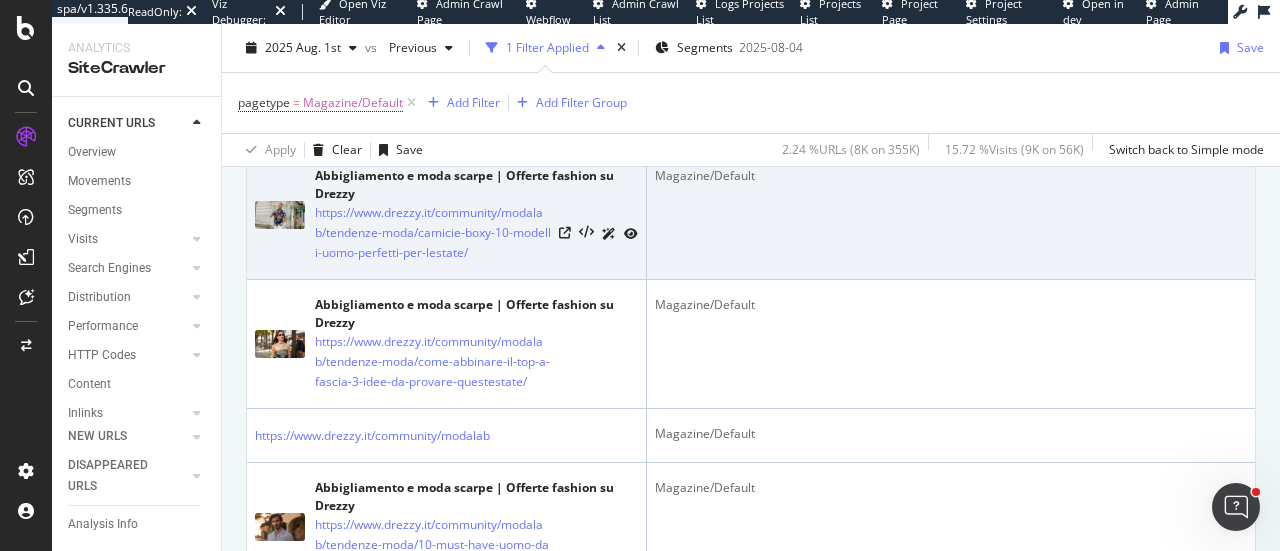 scroll, scrollTop: 936, scrollLeft: 0, axis: vertical 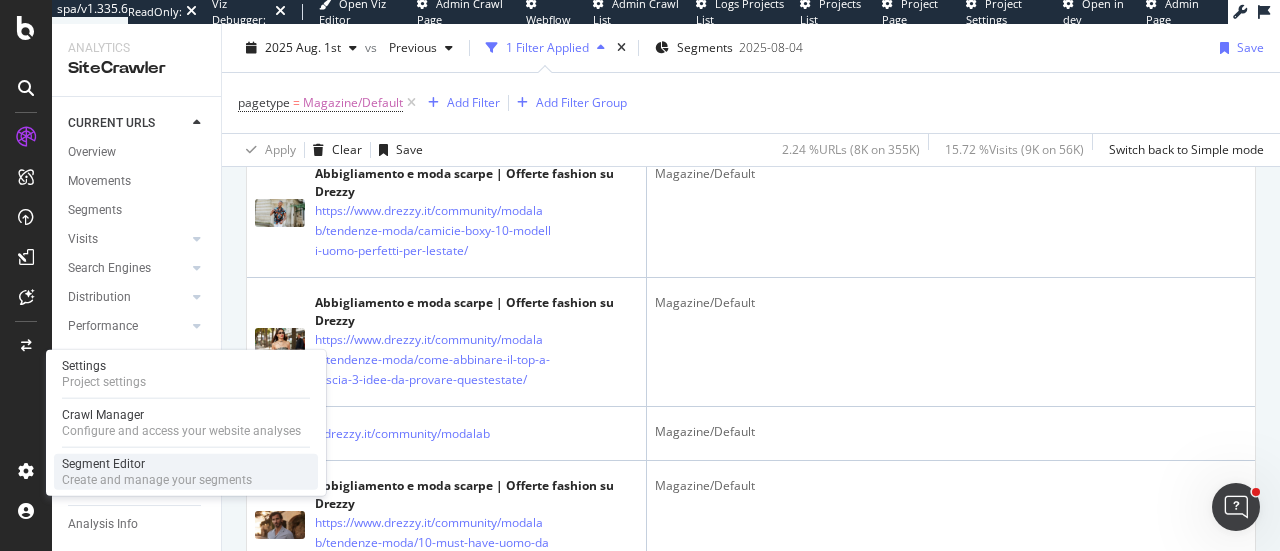 click on "Segment Editor" at bounding box center [157, 464] 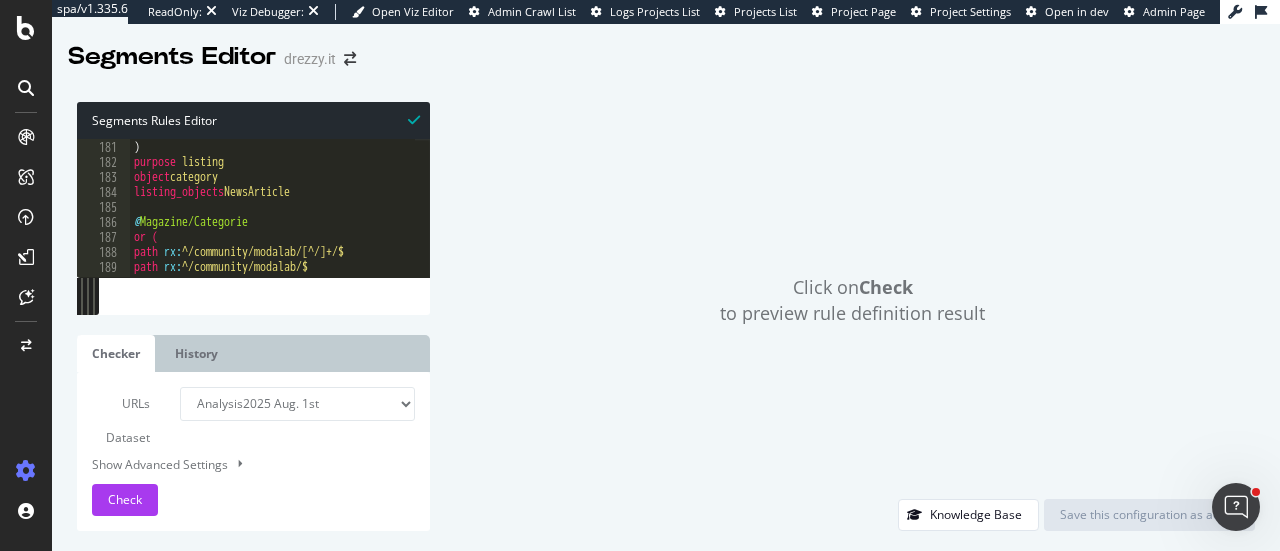 scroll, scrollTop: 2699, scrollLeft: 0, axis: vertical 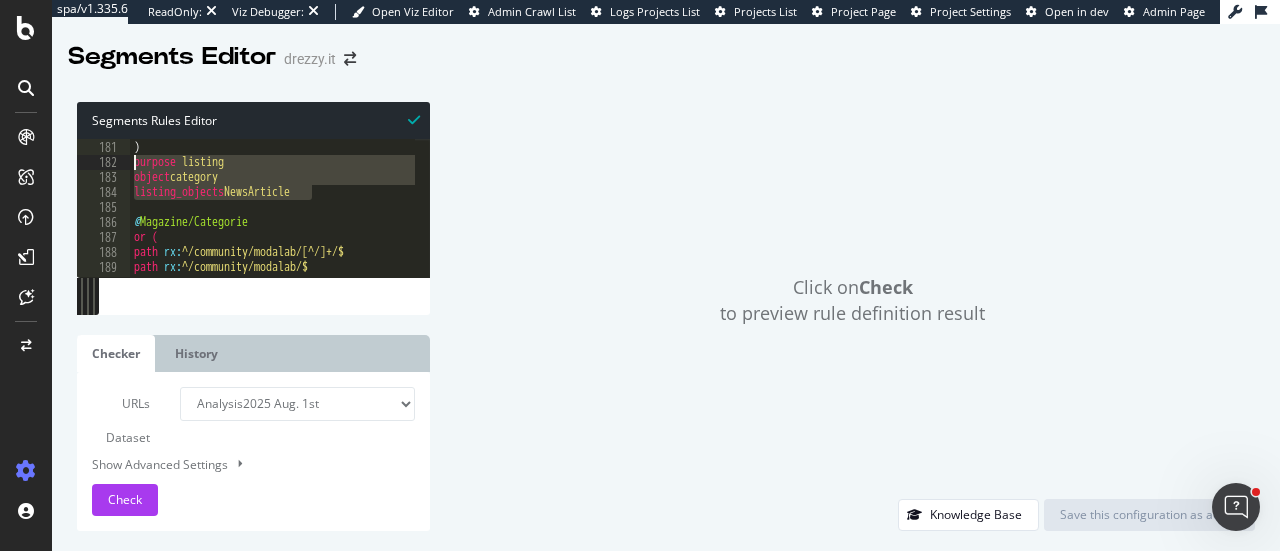 drag, startPoint x: 332, startPoint y: 196, endPoint x: 134, endPoint y: 168, distance: 199.97 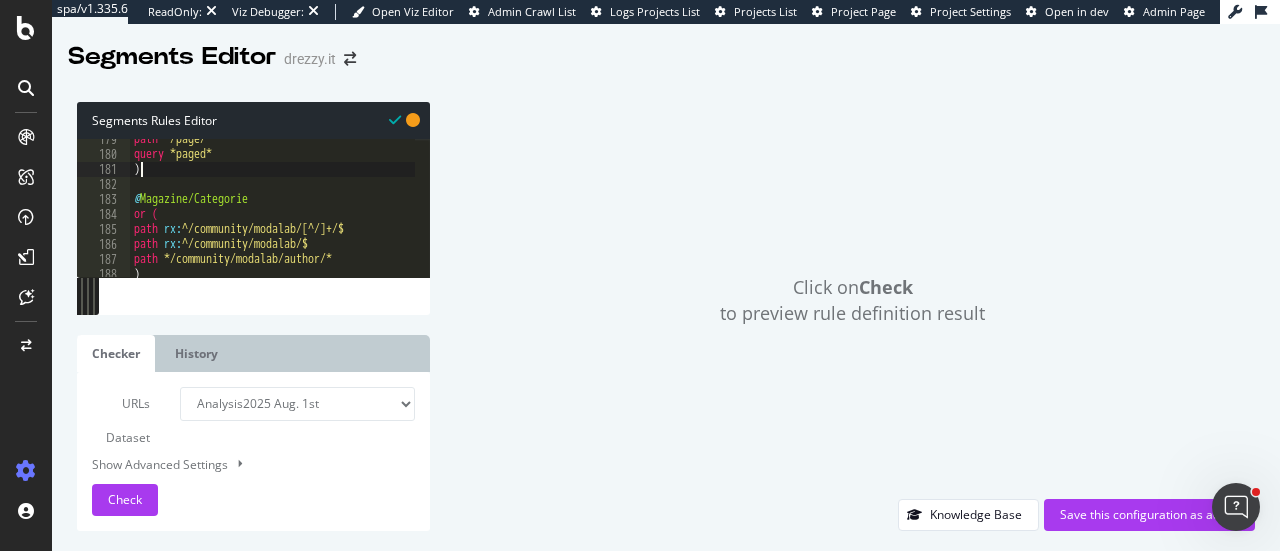 scroll, scrollTop: 2669, scrollLeft: 0, axis: vertical 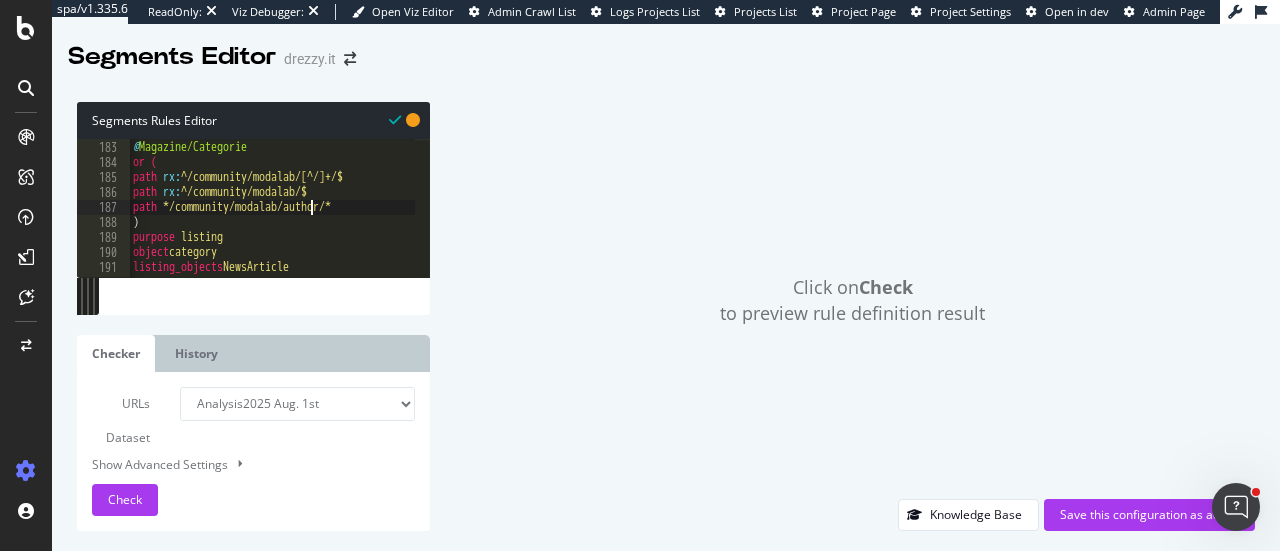 click on "@ Magazine/Categorie or   ( path   rx : ^/community/modalab/[^/]+/$ path   rx : ^/community/modalab/$ path   */community/modalab/author/* ) purpose   listing object  category listing_objects  NewsArticle" at bounding box center (324, 202) 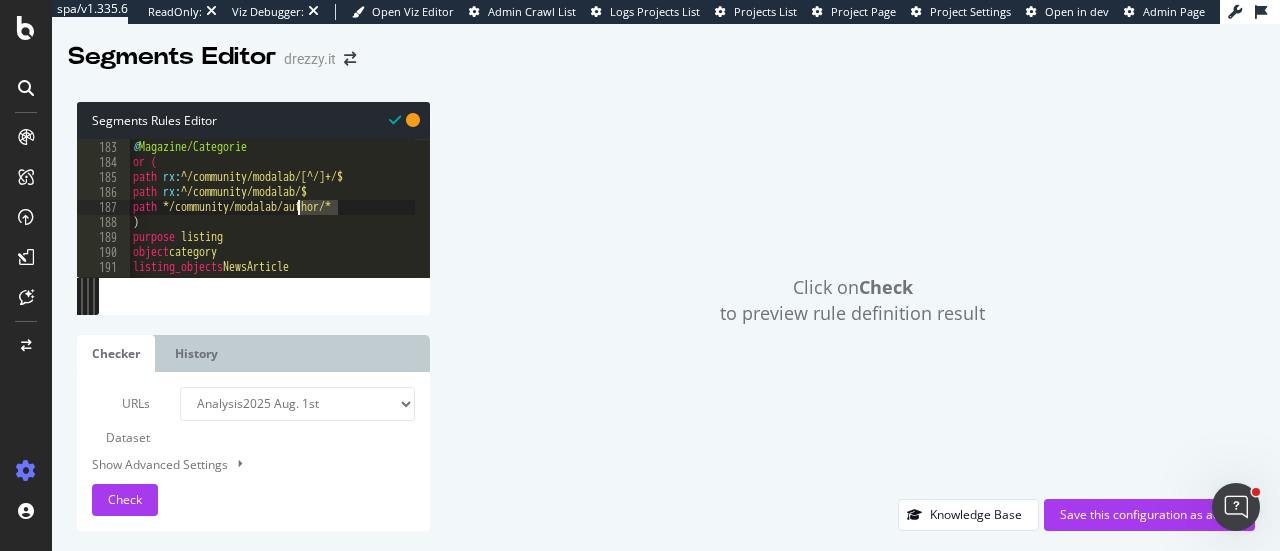 click on "@ Magazine/Categorie or   ( path   rx : ^/community/modalab/[^/]+/$ path   rx : ^/community/modalab/$ path   */community/modalab/author/* ) purpose   listing object  category listing_objects  NewsArticle" at bounding box center [324, 202] 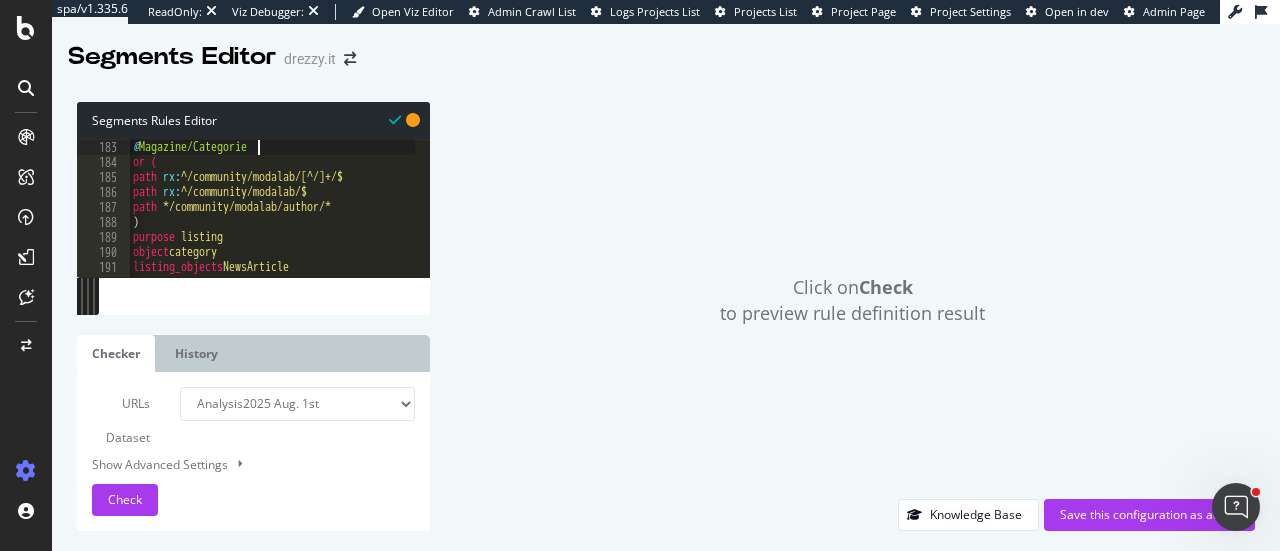 click on "@ Magazine/Categorie or   ( path   rx : ^/community/modalab/[^/]+/$ path   rx : ^/community/modalab/$ path   */community/modalab/author/* ) purpose   listing object  category listing_objects  NewsArticle" at bounding box center (324, 202) 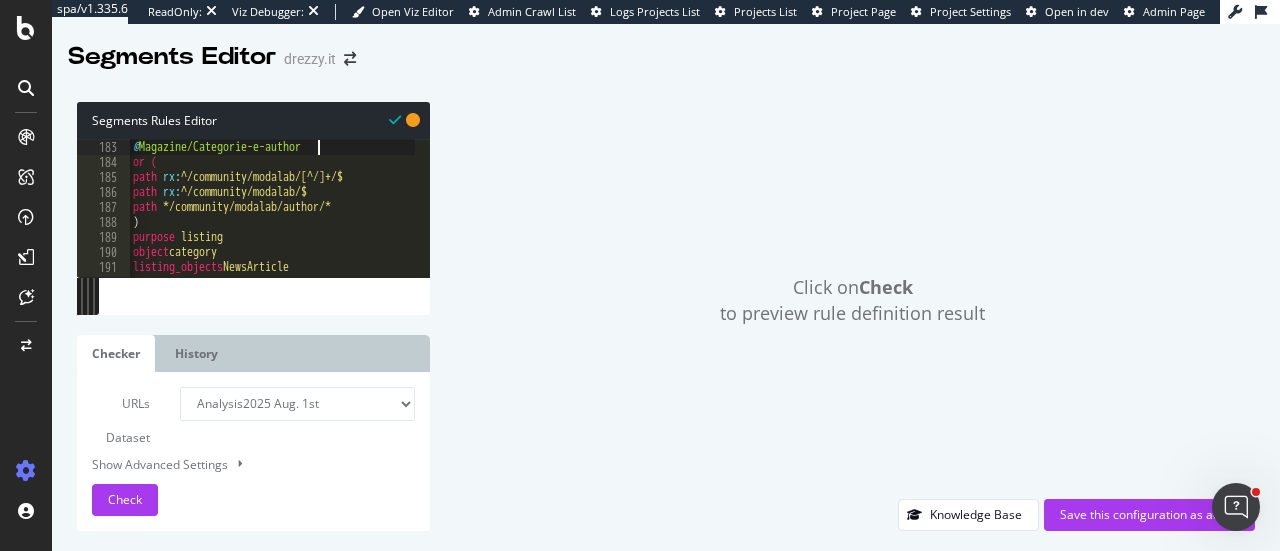 scroll, scrollTop: 0, scrollLeft: 14, axis: horizontal 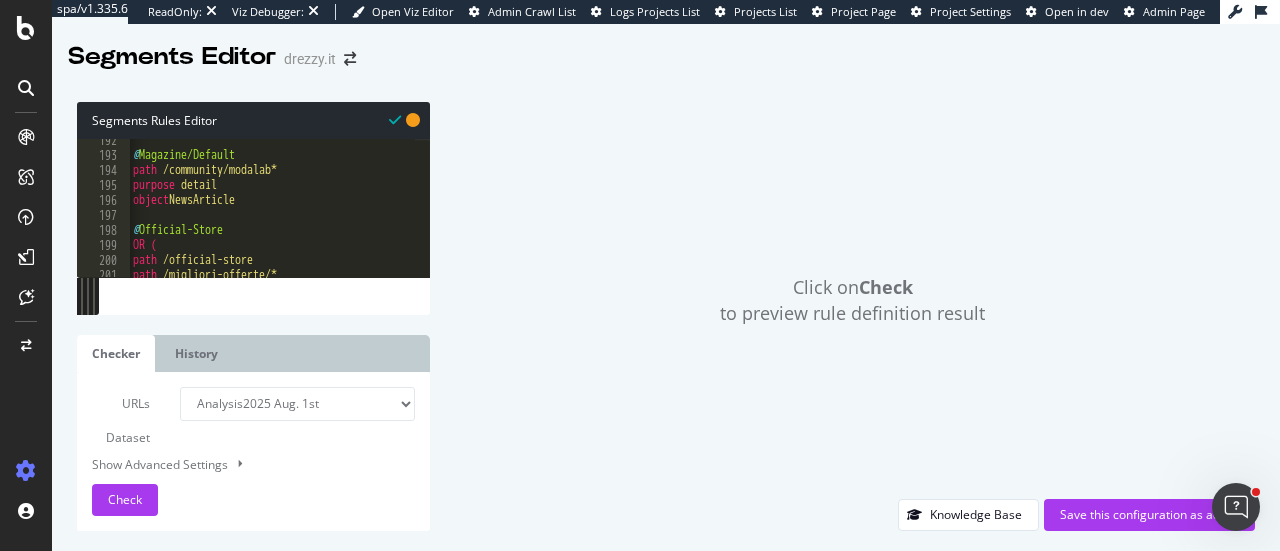 click on "@ Magazine/Default path   /community/modalab* purpose   detail object  NewsArticle @ Official-Store OR   ( path   /official-store path   /migliori-offerte/*" at bounding box center (324, 210) 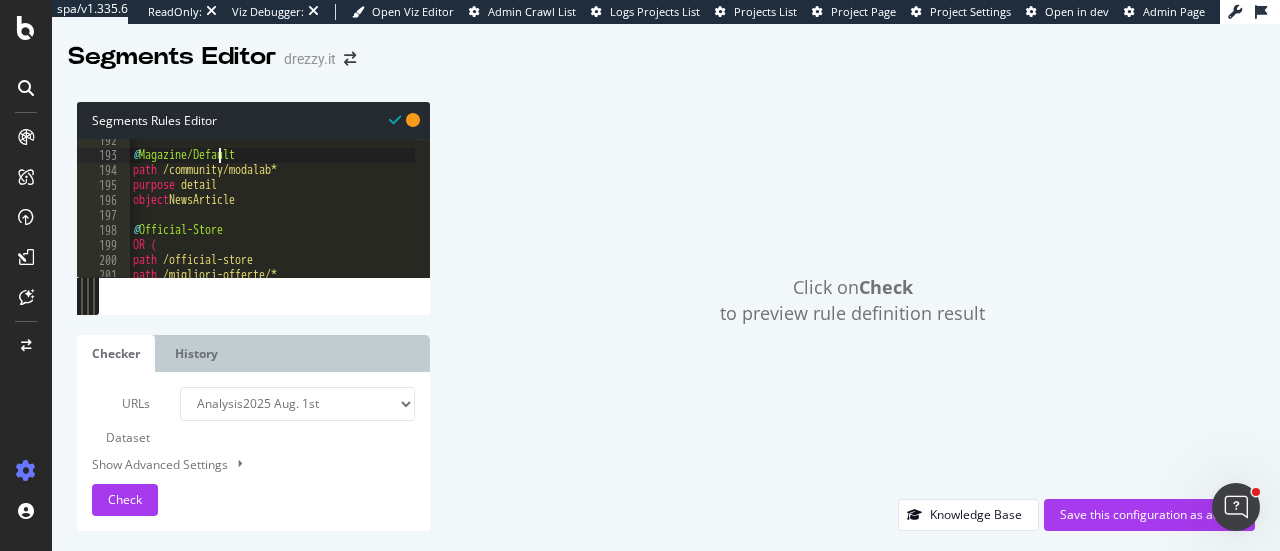 scroll, scrollTop: 0, scrollLeft: 8, axis: horizontal 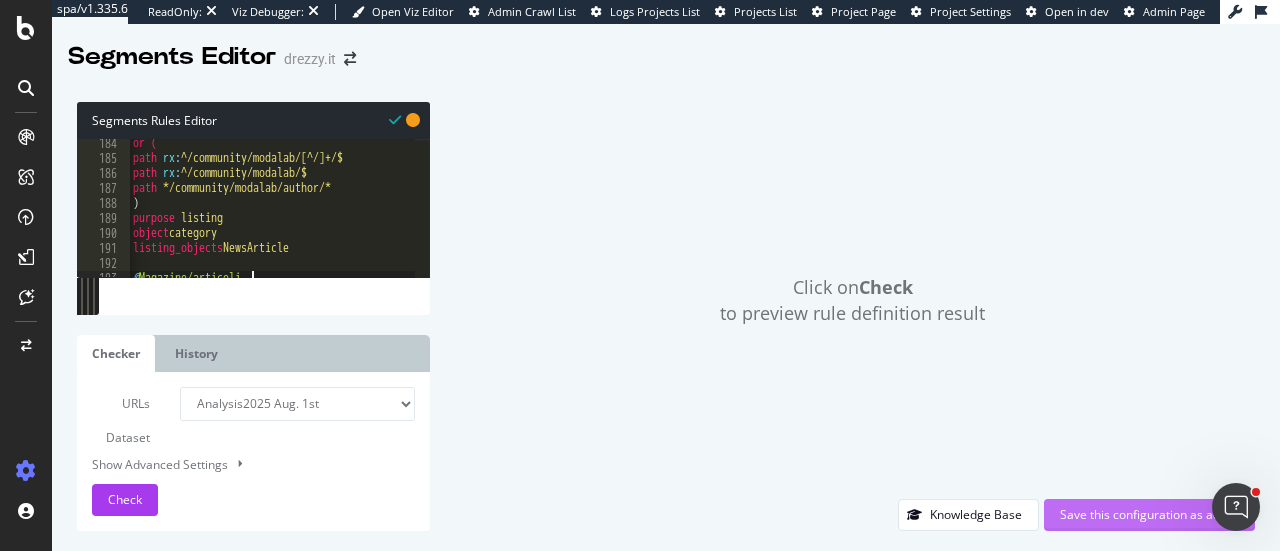type on "@Magazine/articoli" 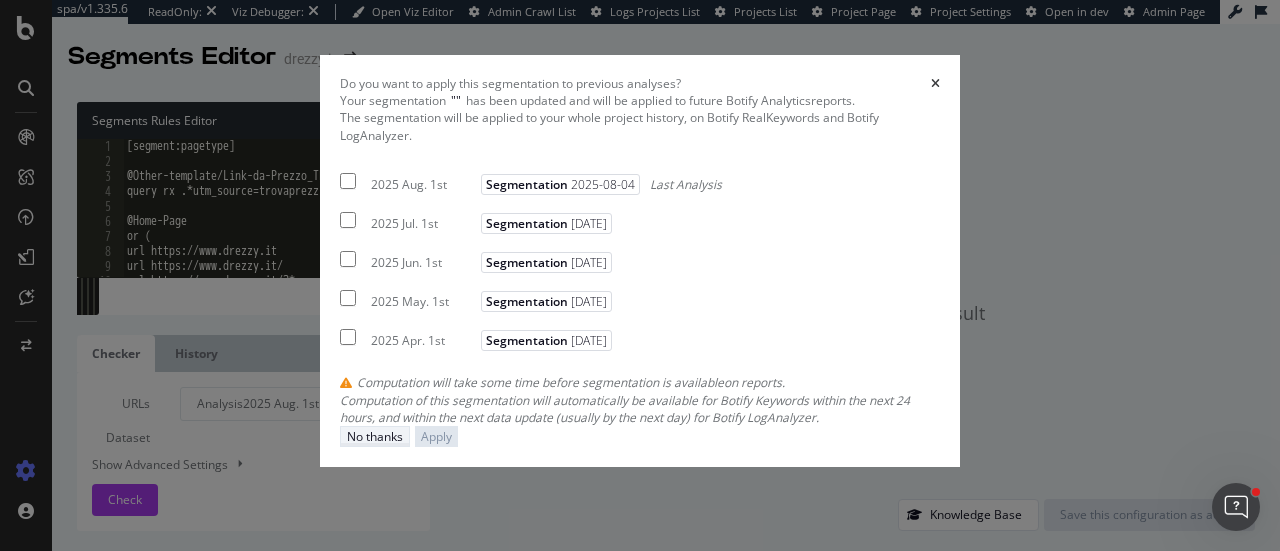 click on "No thanks" at bounding box center [375, 436] 